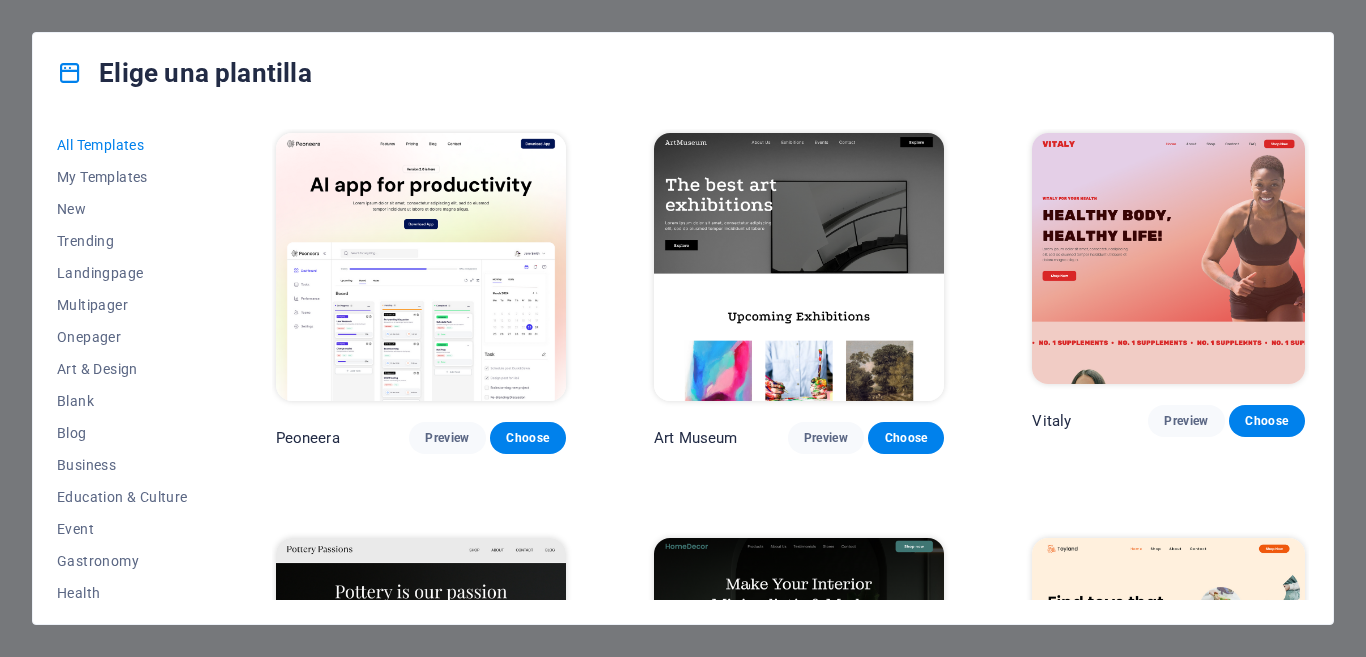 scroll, scrollTop: 0, scrollLeft: 0, axis: both 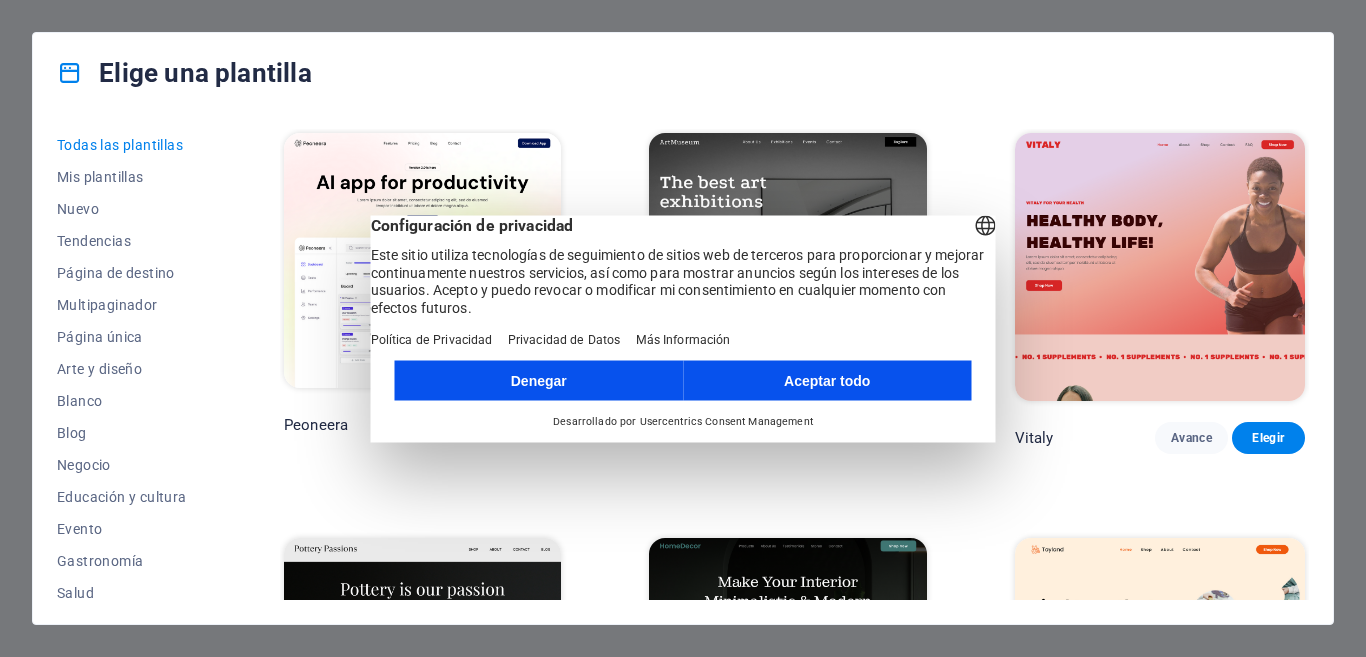 click on "Aceptar todo" at bounding box center (827, 380) 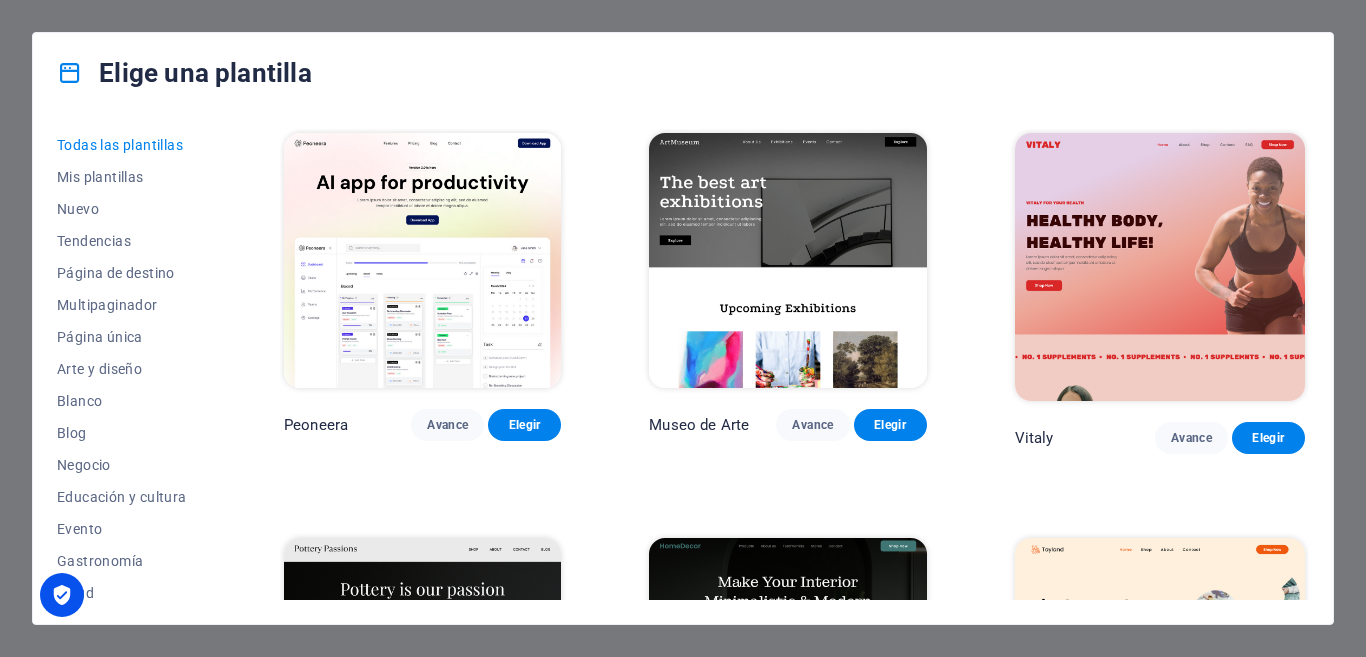 click on "Peoneera Avance Elegir Museo de Arte Avance Elegir [PERSON_NAME] Avance Elegir Pasiones por la cerámica Avance Elegir Decoración del hogar Avance Elegir Tierra de juguetes Avance Elegir Tienda de mascotas Avance Elegir Planificador maravilloso Avance Elegir Transportable Avance [PERSON_NAME] y préstamo Avance Elegir WePaint Avance Elegir Eco-Con Avance Elegir Reunión Avance [PERSON_NAME] y cuidado Avance Elegir Podcaster Avance Elegir Academix Avance Elegir Gran peluquería Avance Elegir Salud y alimentación Avance Elegir Interiores UrbanNest Avance Elegir Cambio verde Avance Elegir El Templo de la Belleza Avance Elegir WeTrain Avance Elegir Limpiador Avance [PERSON_NAME] Elegir Delicioso Avance Elegir Jardín de sueños Avance Elegir LumeDeAqua Avance Elegir Cuidado de mascotas Avance Elegir Espacio seguro Avance Elegir Barra de lluvia de medianoche Avance Elegir Conducir Avance Elegir Estator Avance Elegir Grupo de Salud Avance Elegir Agencia MakeIt Avance Elegir Florería Avance Elegir Avance" at bounding box center [794, 11846] 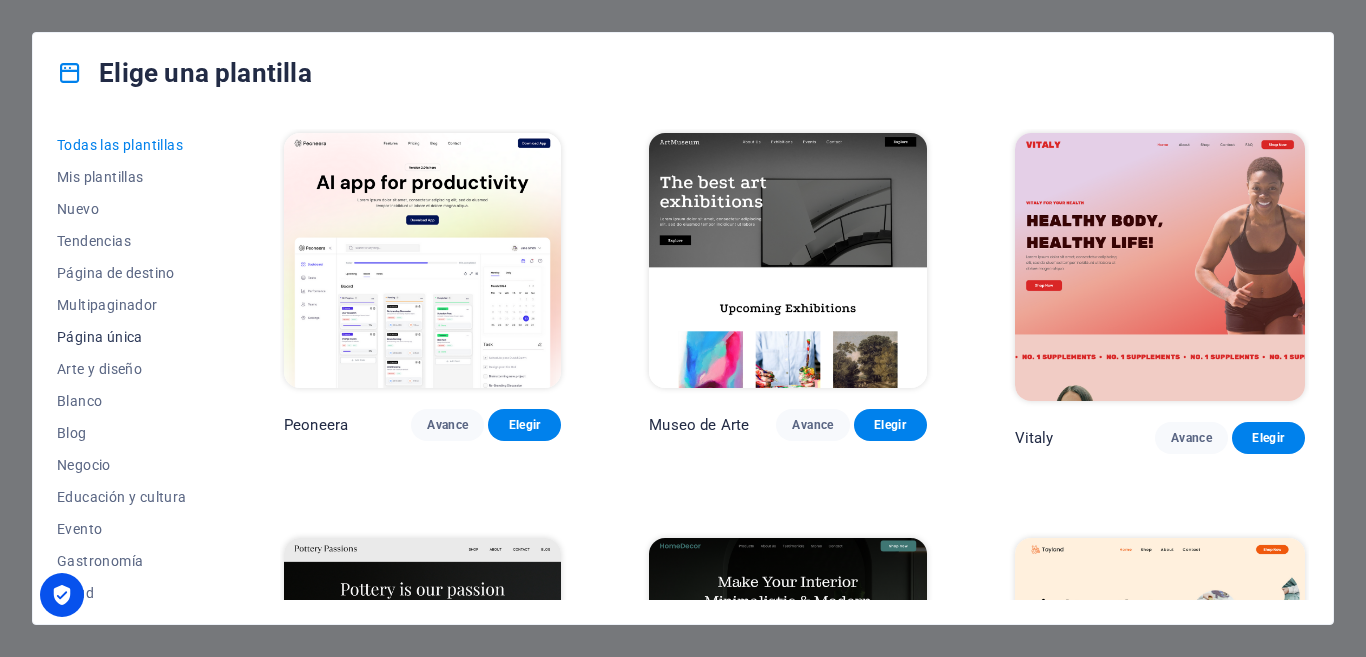 click on "Página única" at bounding box center [100, 337] 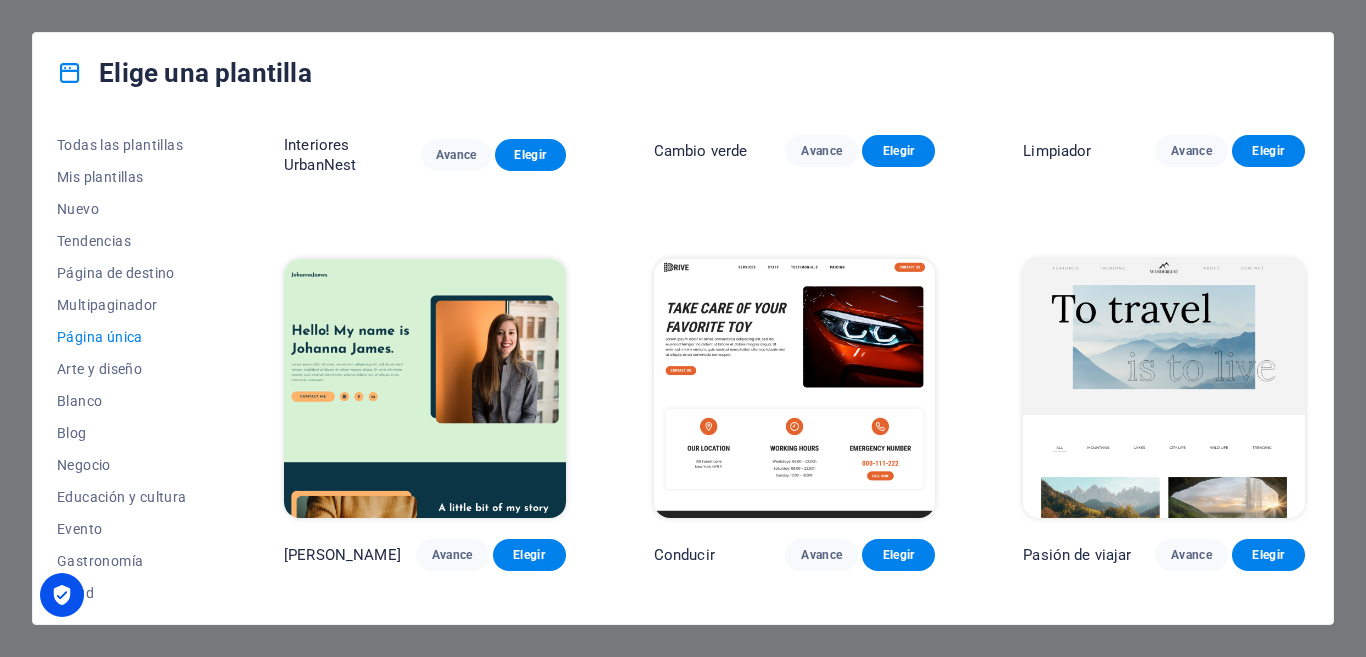 scroll, scrollTop: 1497, scrollLeft: 0, axis: vertical 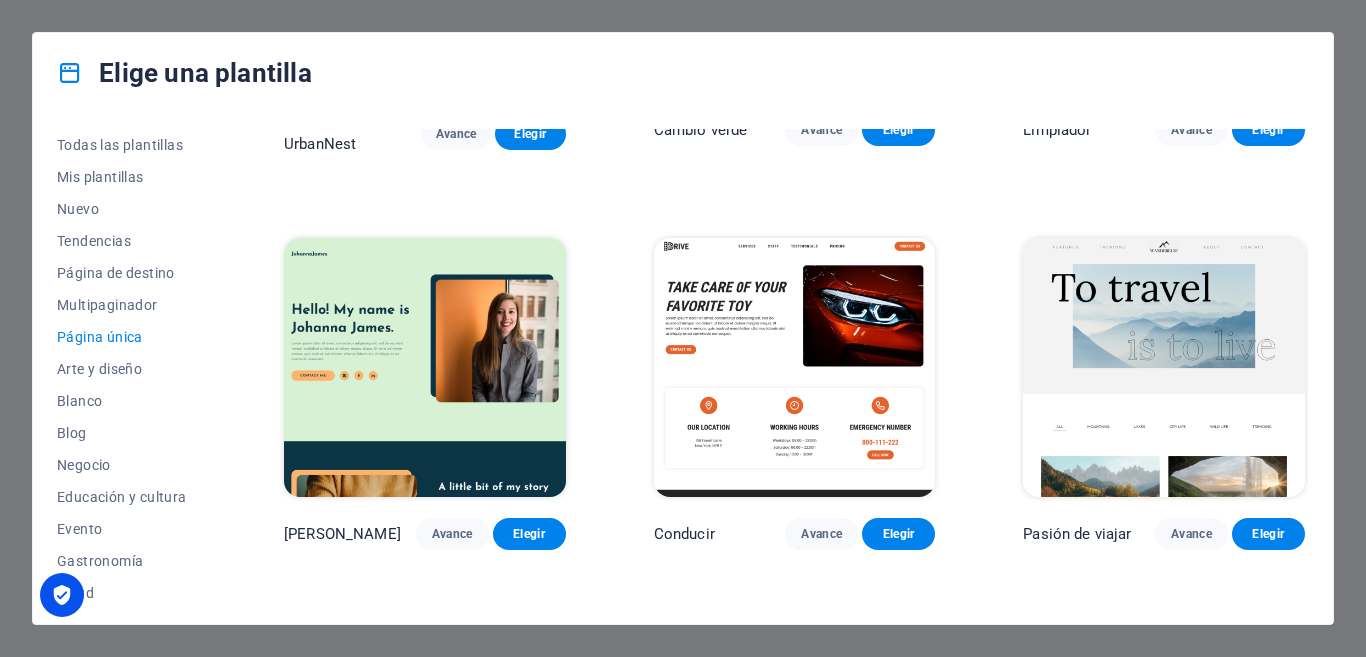 click at bounding box center (1164, 367) 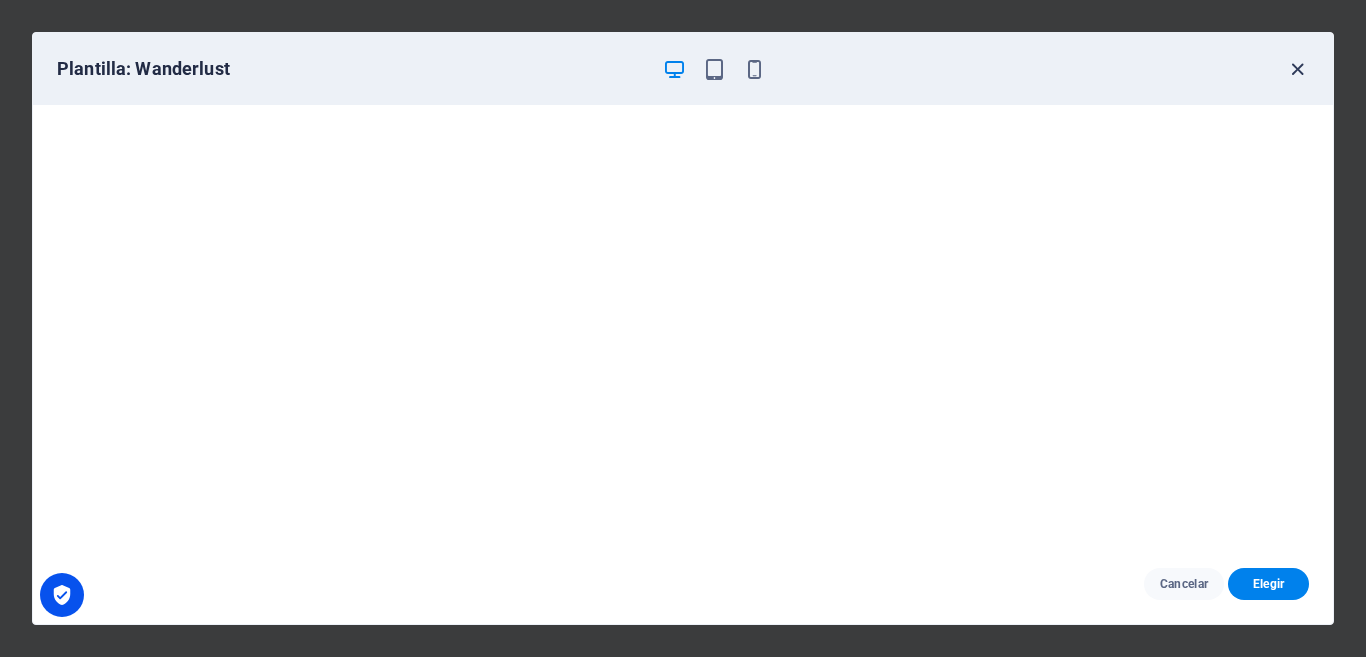 click at bounding box center [1297, 69] 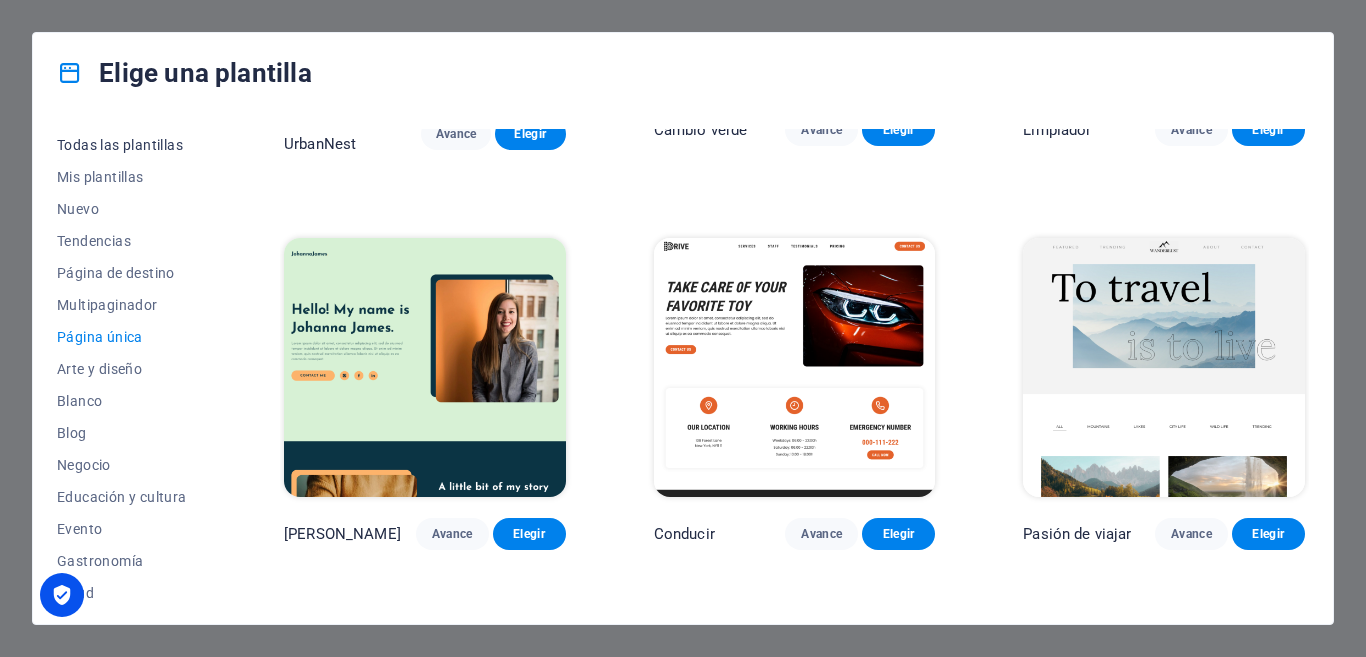 click on "Todas las plantillas" at bounding box center [120, 145] 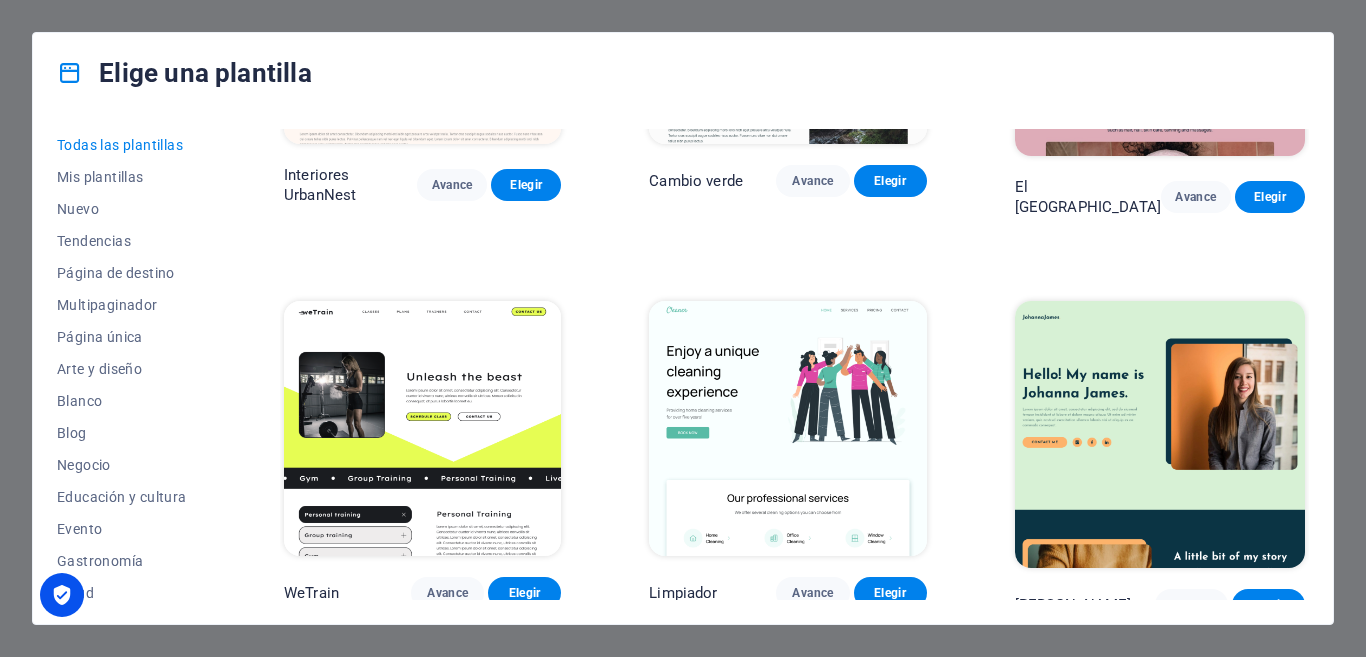 scroll, scrollTop: 2696, scrollLeft: 0, axis: vertical 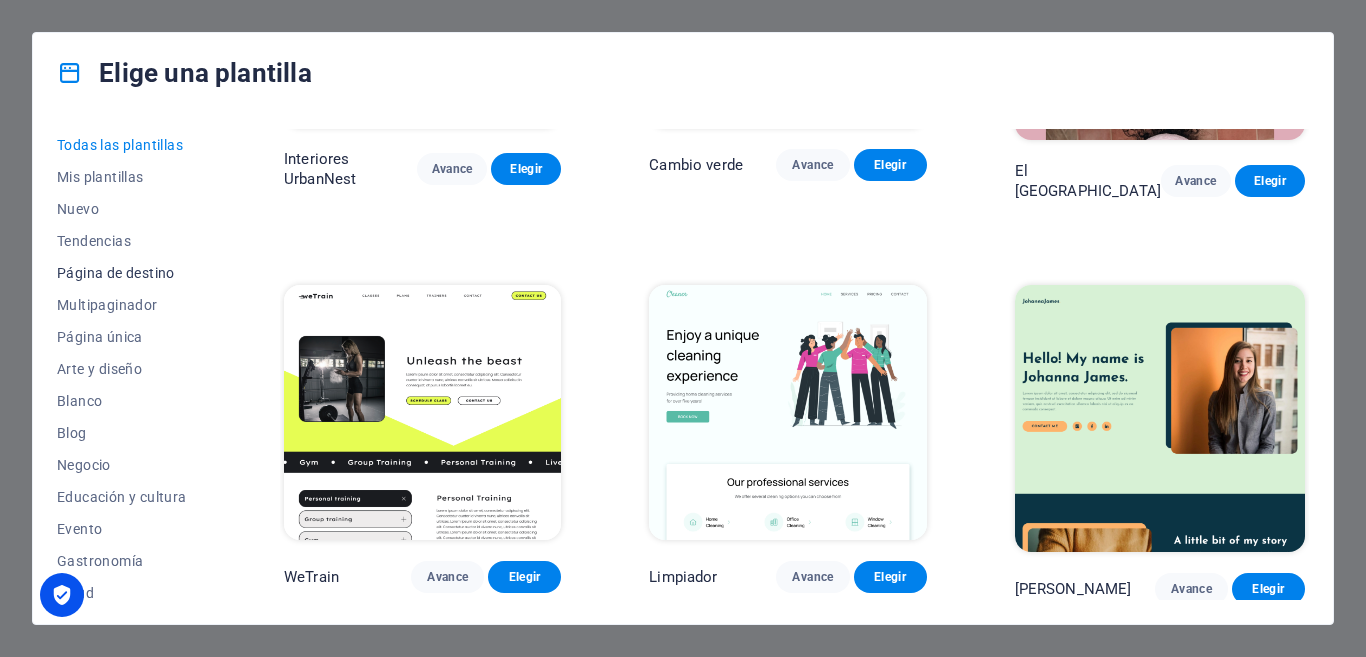click on "Página de destino" at bounding box center [116, 273] 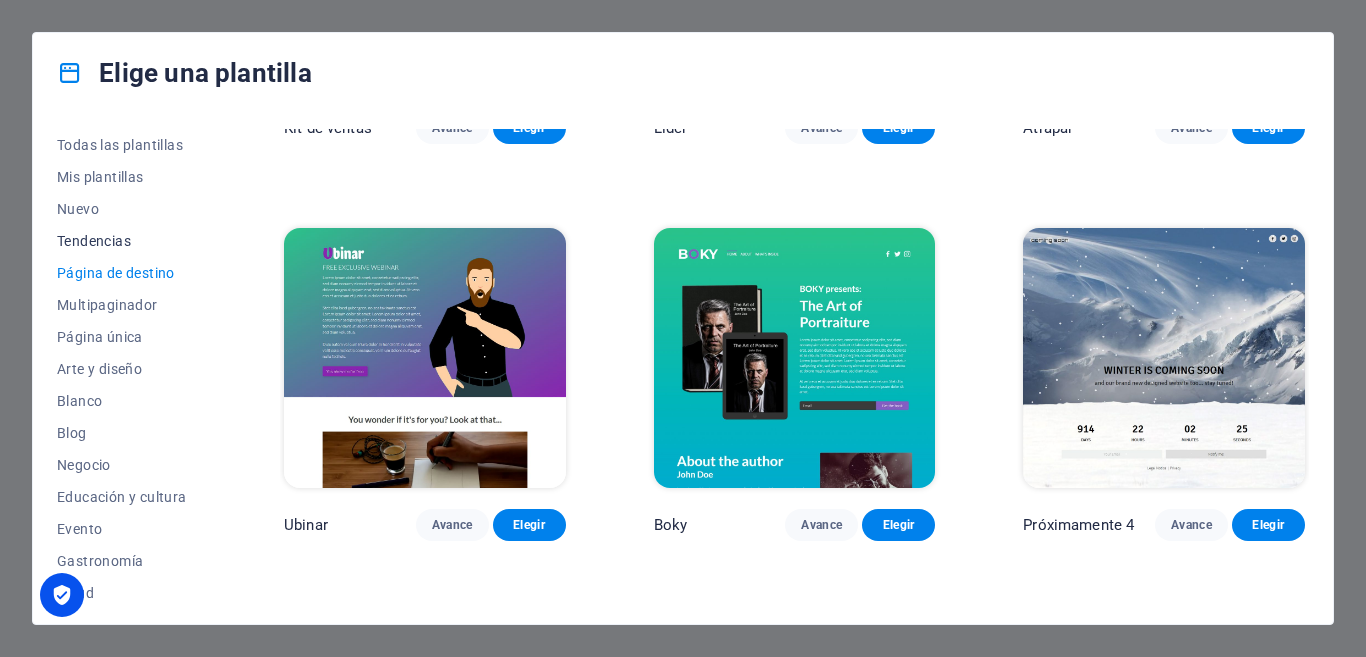 click on "Tendencias" at bounding box center [94, 241] 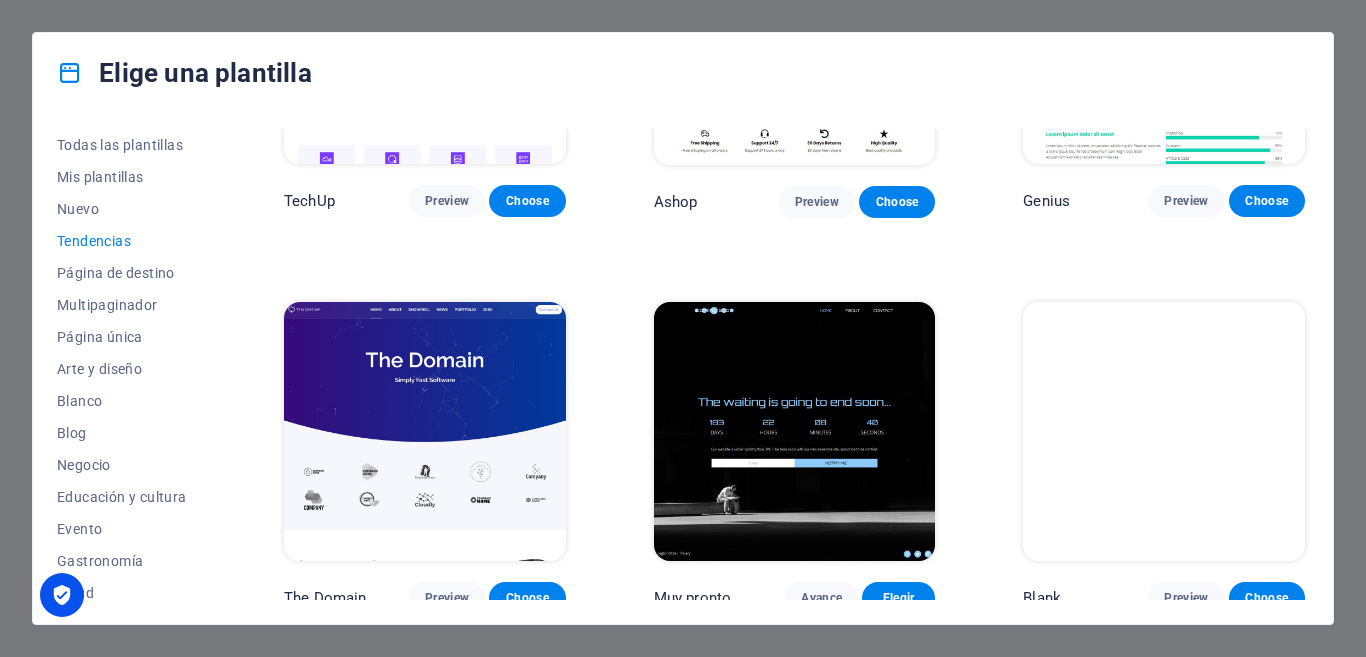 scroll, scrollTop: 1838, scrollLeft: 0, axis: vertical 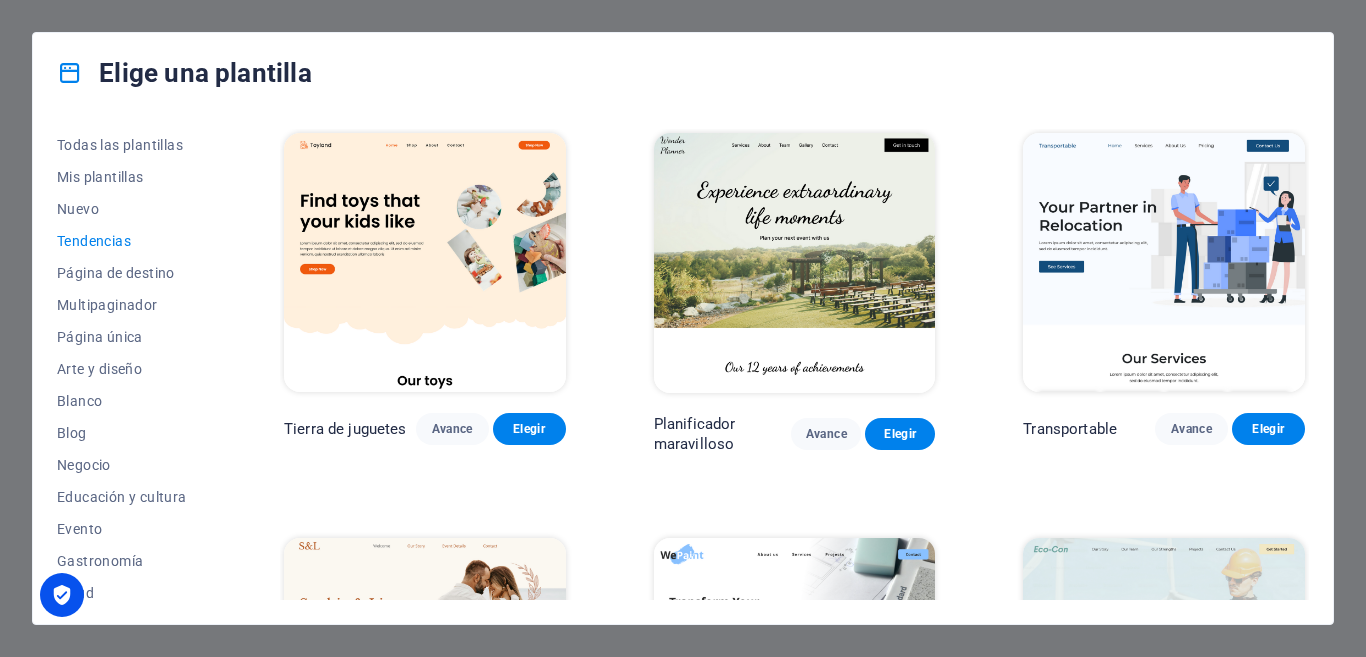 click at bounding box center (70, 73) 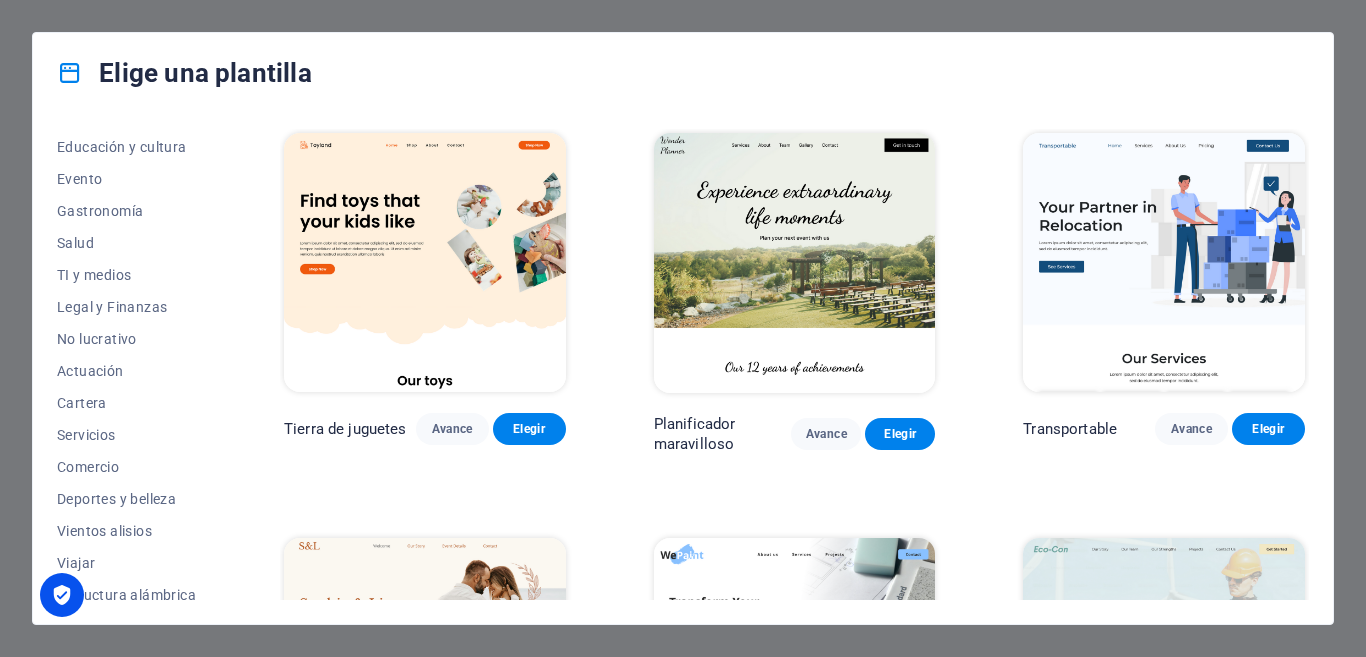 scroll, scrollTop: 361, scrollLeft: 0, axis: vertical 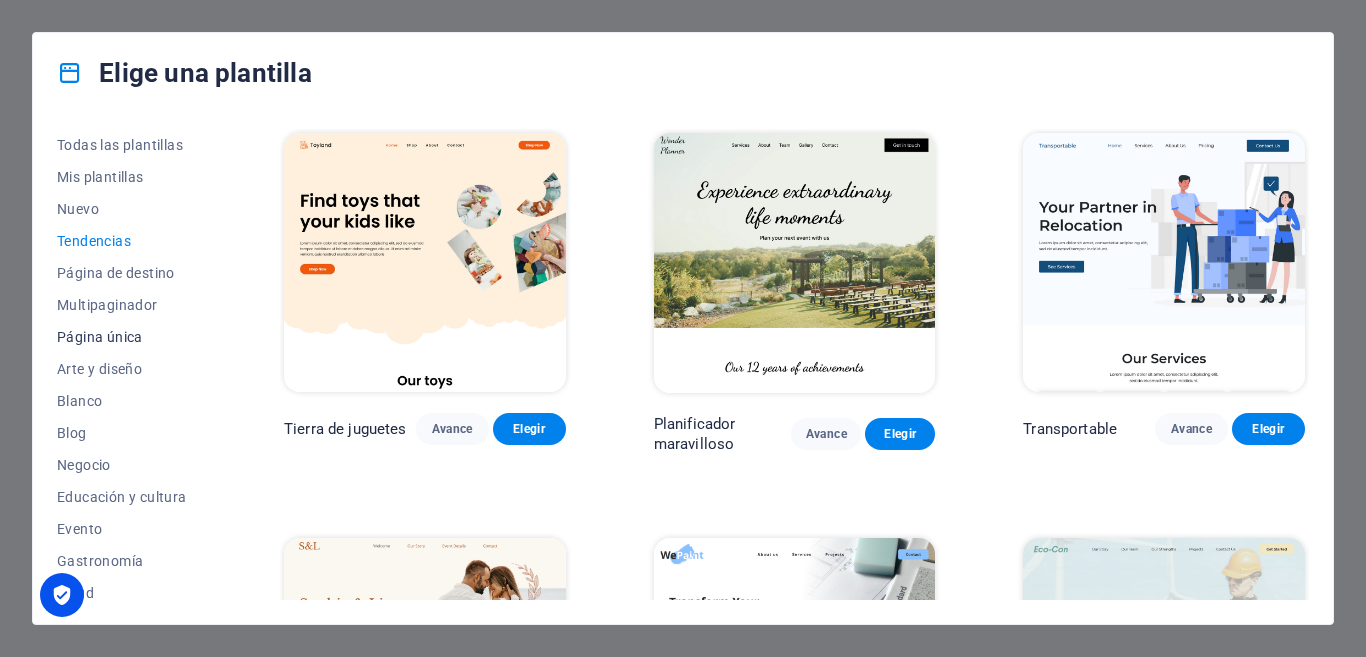 click on "Página única" at bounding box center (126, 337) 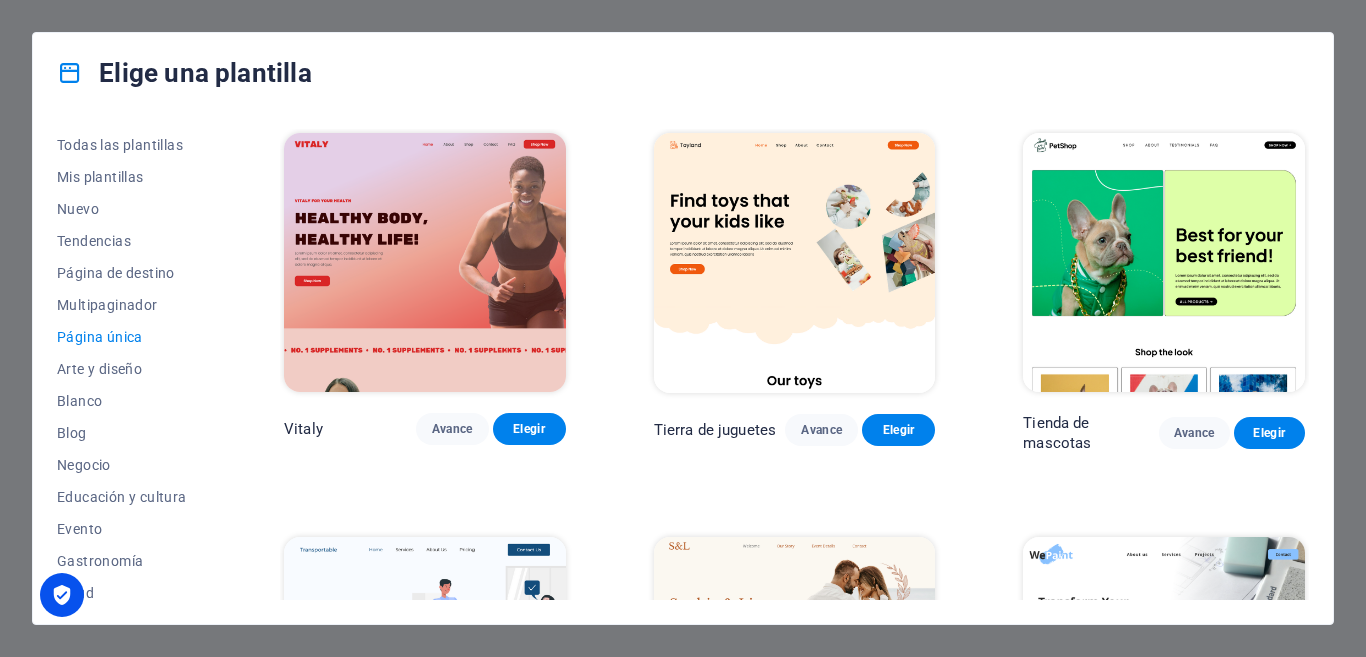 click on "Elige una plantilla Todas las plantillas Mis plantillas Nuevo Tendencias Página de destino Multipaginador Página única Arte y diseño Blanco Blog Negocio Educación y cultura Evento Gastronomía Salud TI y medios Legal y Finanzas No lucrativo Actuación Cartera Servicios Comercio Deportes y belleza Vientos alisios Viajar Estructura alámbrica [PERSON_NAME] Avance Elegir Tierra de juguetes Avance Elegir Tienda de mascotas Avance Elegir Transportable Avance [PERSON_NAME] y préstamo Avance Elegir WePaint Avance Elegir Eco-Con Avance Elegir Reunión Avance Elegir Podcaster Avance Elegir Interiores UrbanNest Avance Elegir Cambio verde Avance Elegir Limpiador Avance Elegir [PERSON_NAME] Avance Elegir Conducir Avance Elegir Pasión de viajar Avance Elegir BERLINA Avance Elegir Aparatos electrónicos Avance [PERSON_NAME] Avance Elegir Max [PERSON_NAME] Avance Elegir Factótum Avance Elegir Bloguero Avance Elegir Creación Avance Elegir Pesk Avance Elegir Priodas Avance Elegir Wireframe Uno Avance Elegir Hojas perennes Avance" at bounding box center [683, 328] 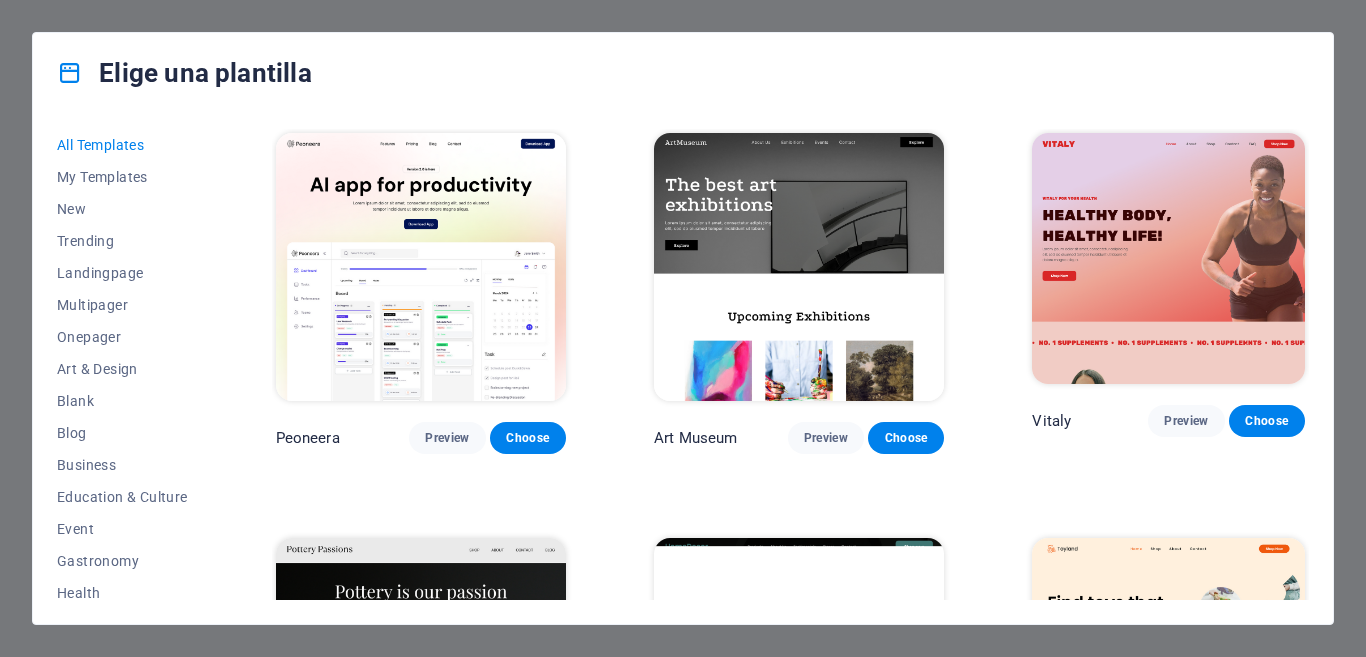 scroll, scrollTop: 0, scrollLeft: 0, axis: both 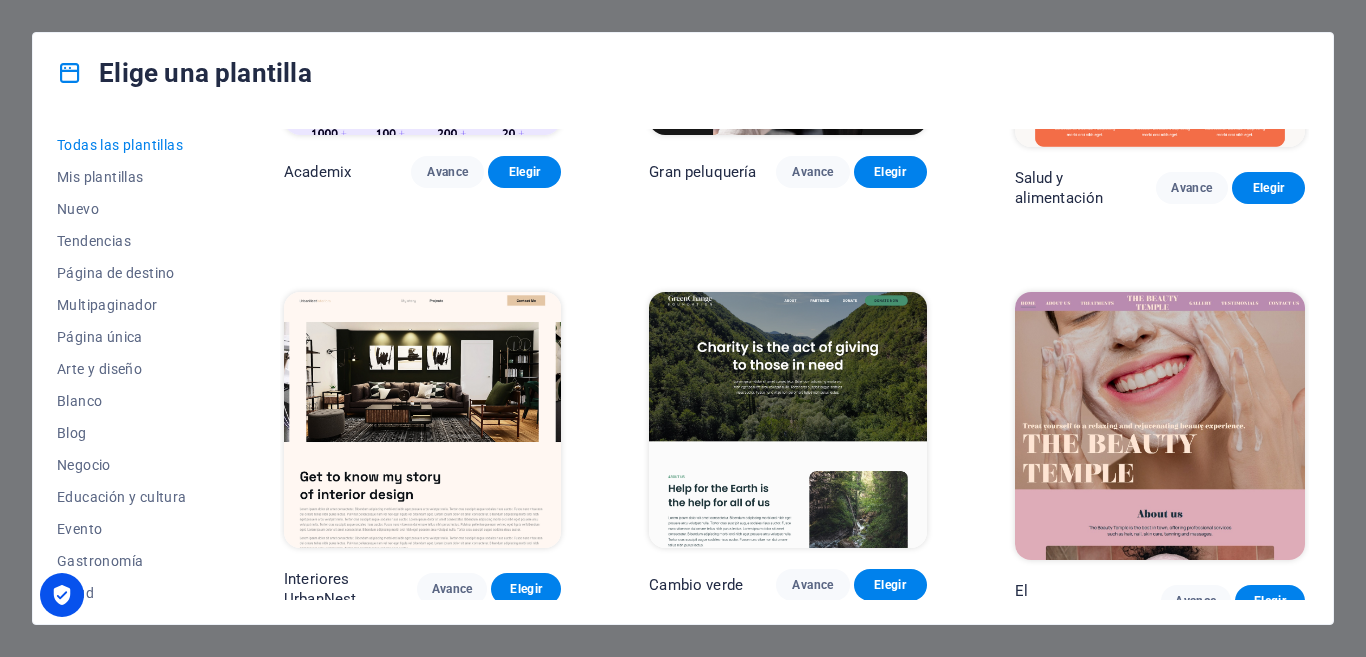 click at bounding box center (787, 419) 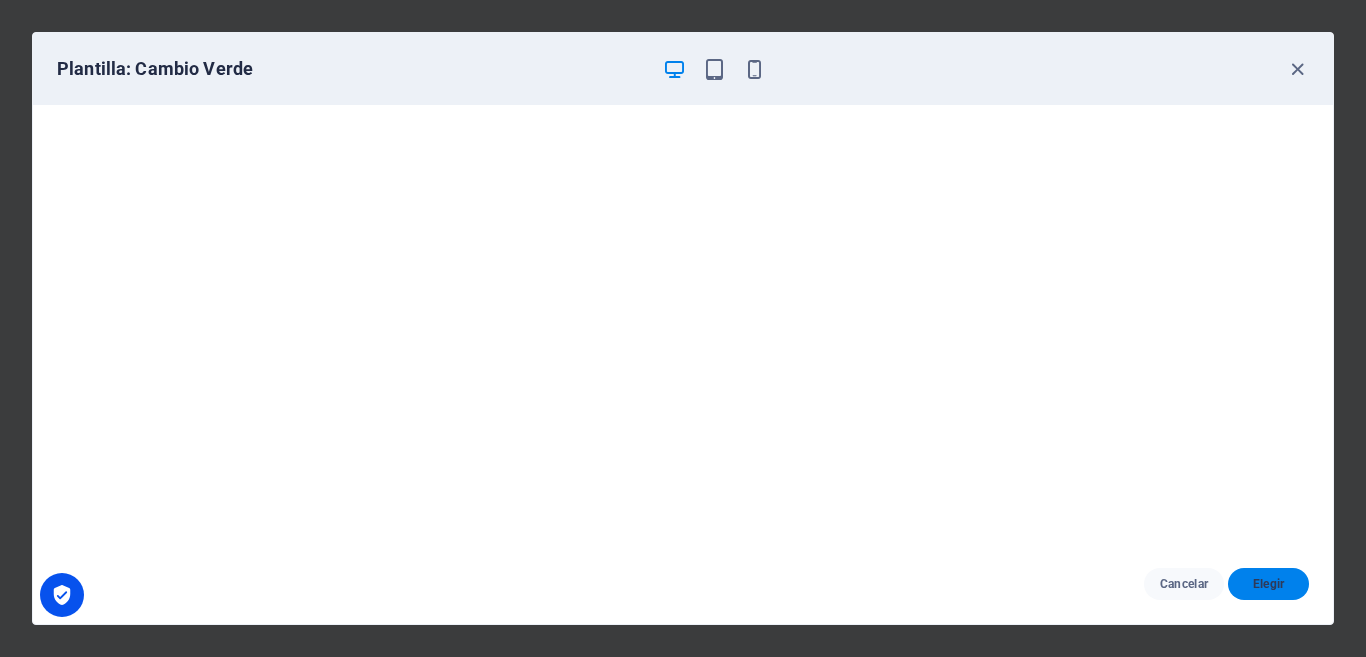 click on "Elegir" at bounding box center [1269, 584] 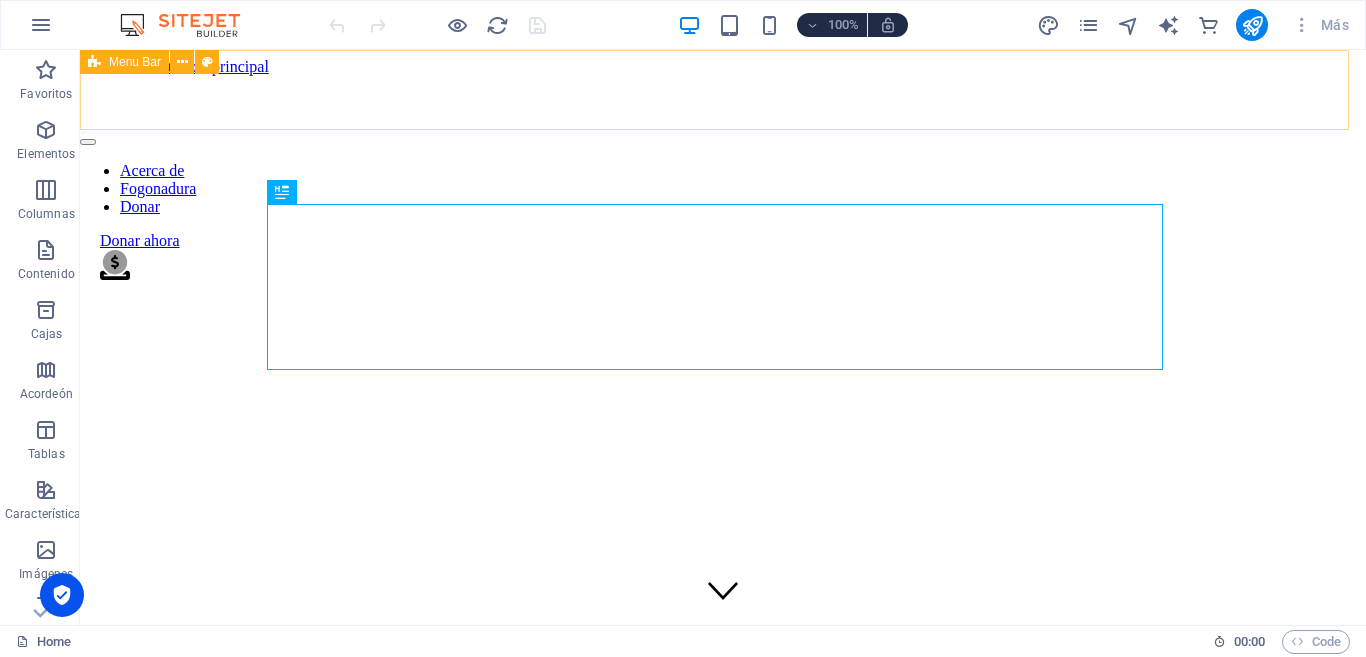 scroll, scrollTop: 0, scrollLeft: 0, axis: both 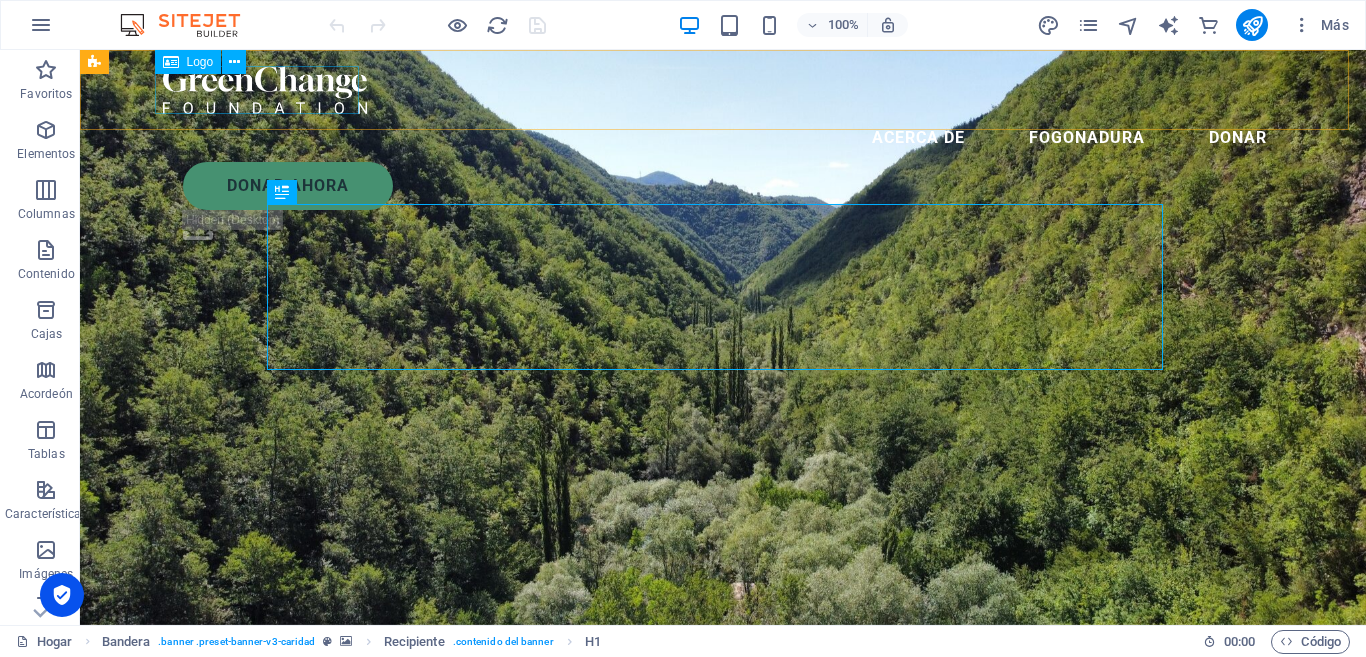click at bounding box center [723, 90] 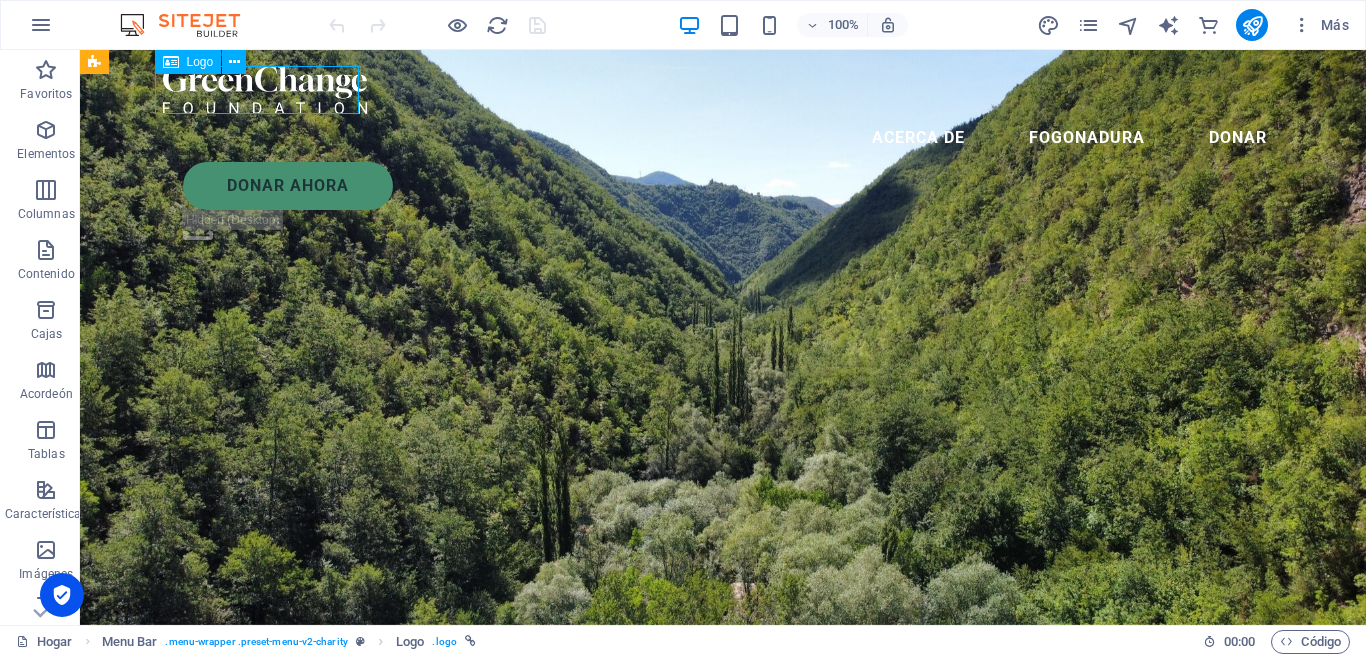 click at bounding box center [723, 90] 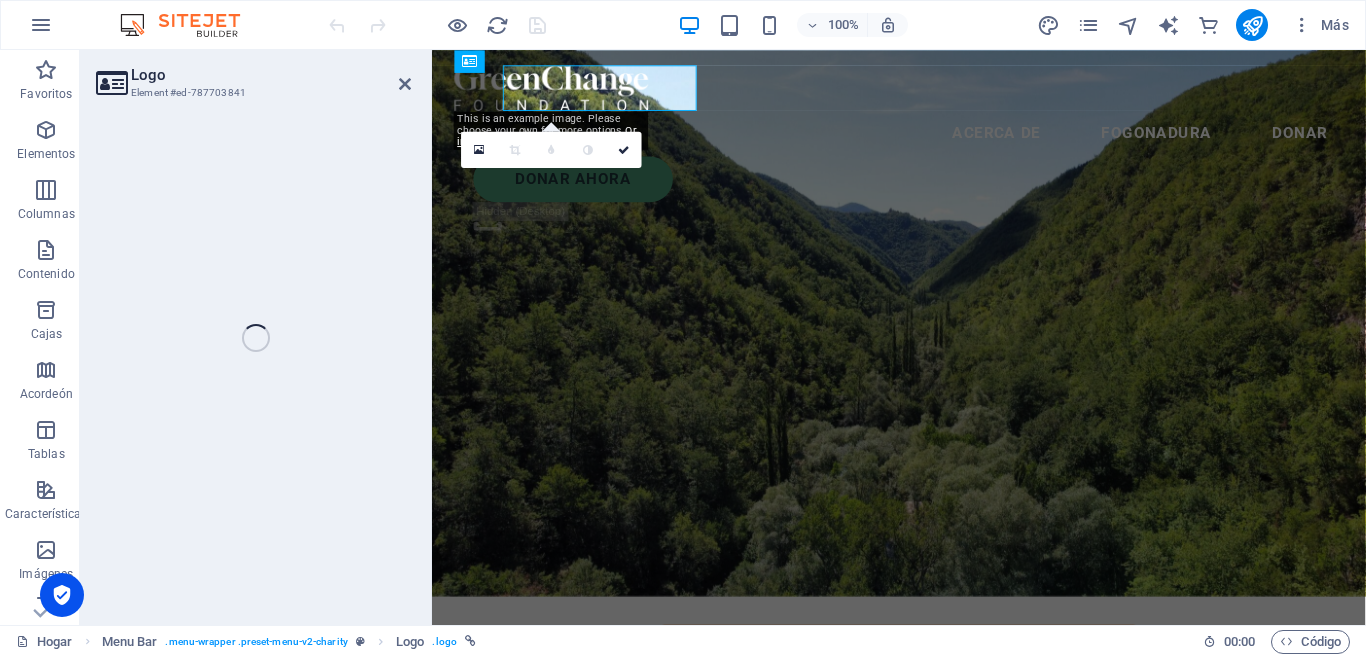 select on "px" 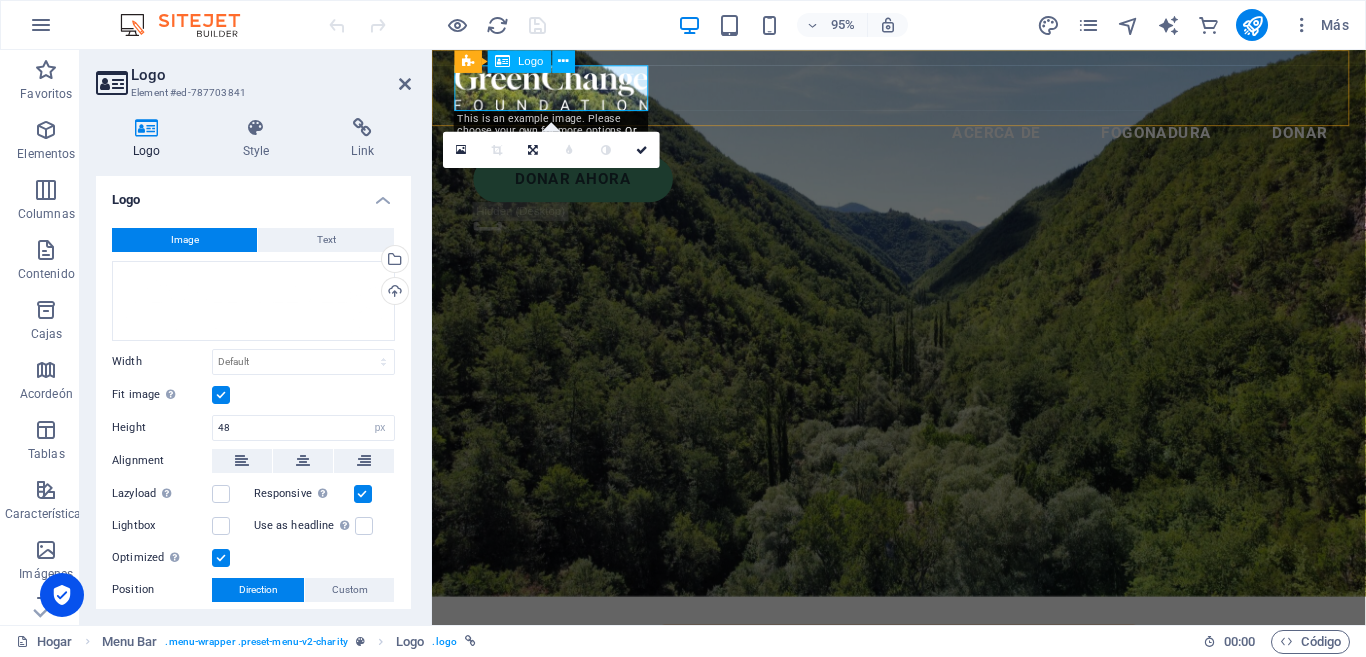 click at bounding box center (923, 90) 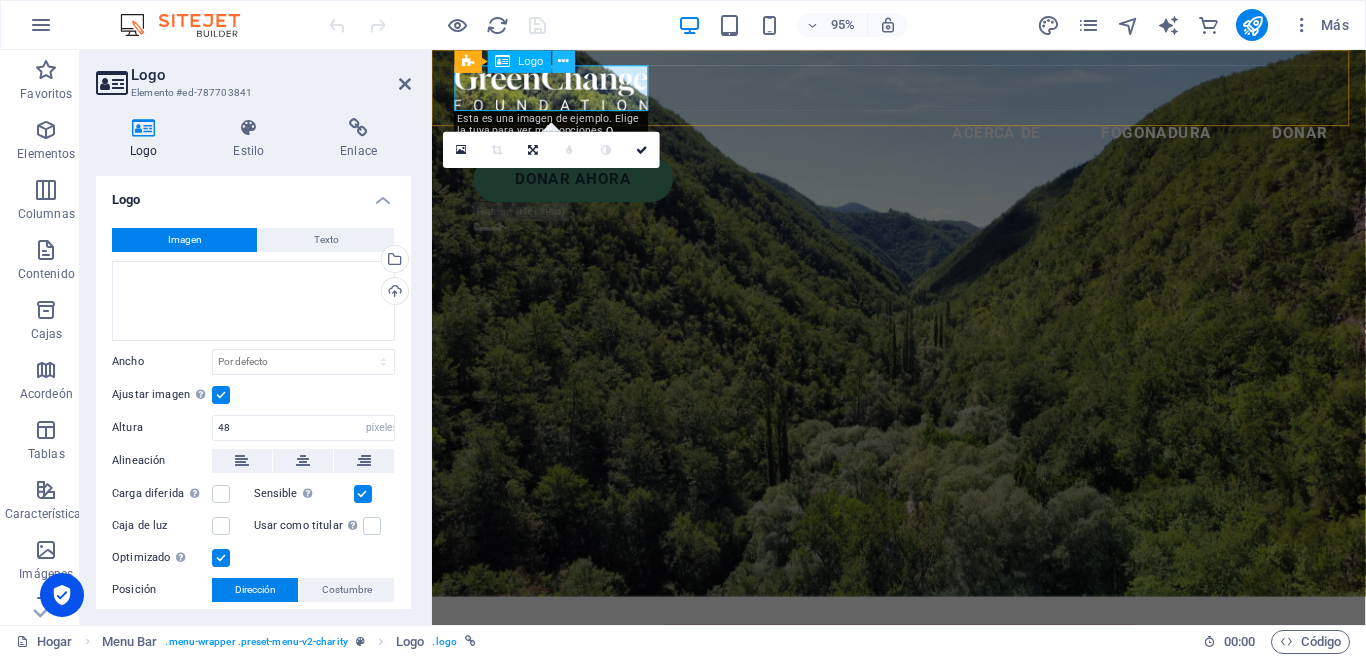 click at bounding box center (564, 61) 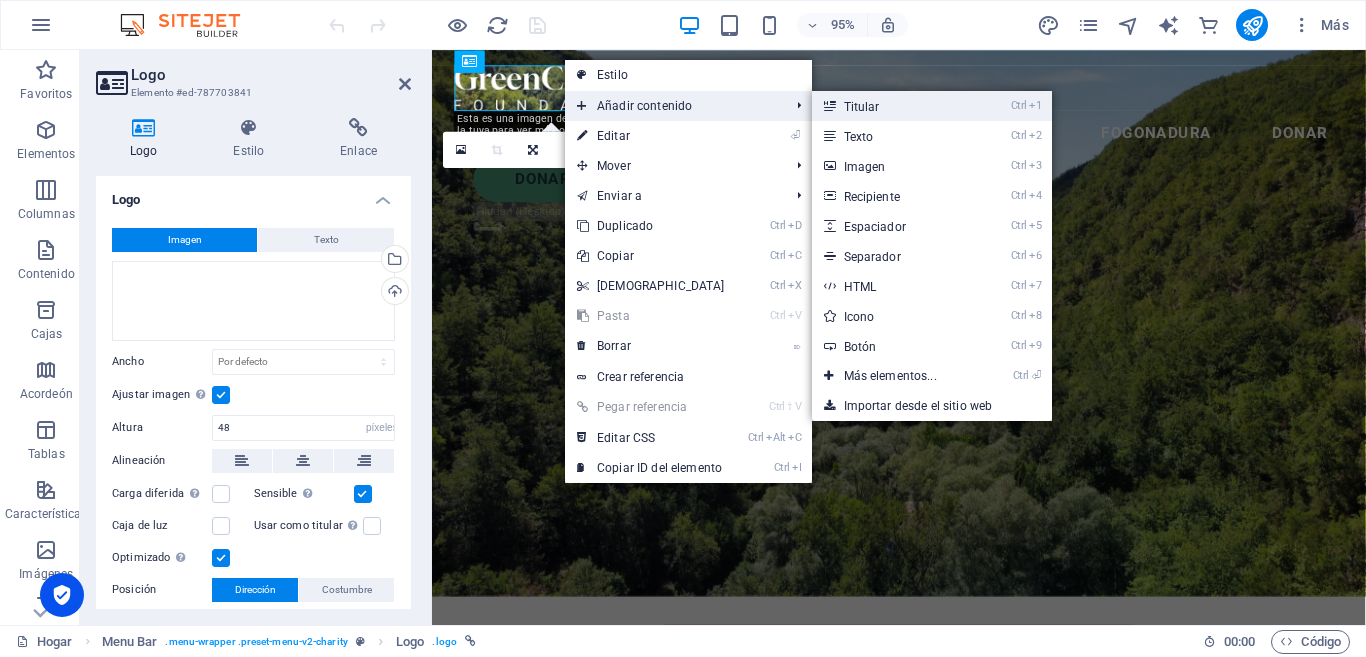 click on "Titular" at bounding box center [862, 107] 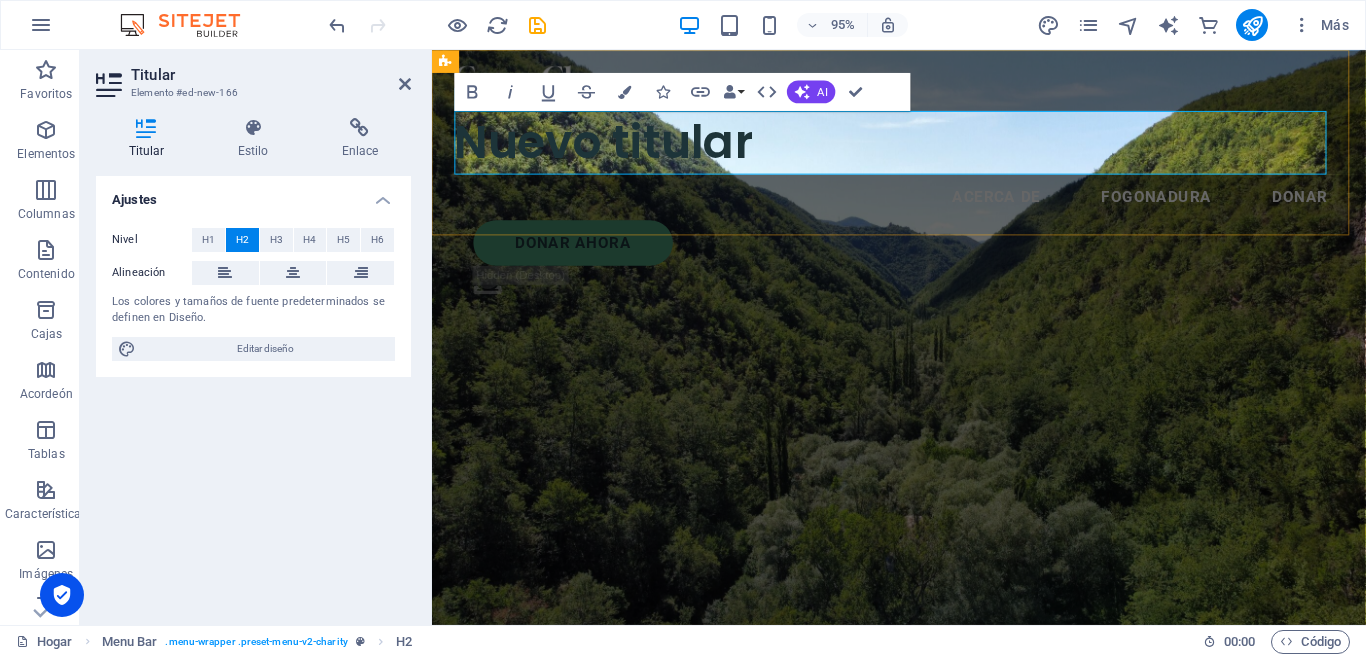 click on "Nuevo titular" at bounding box center (923, 147) 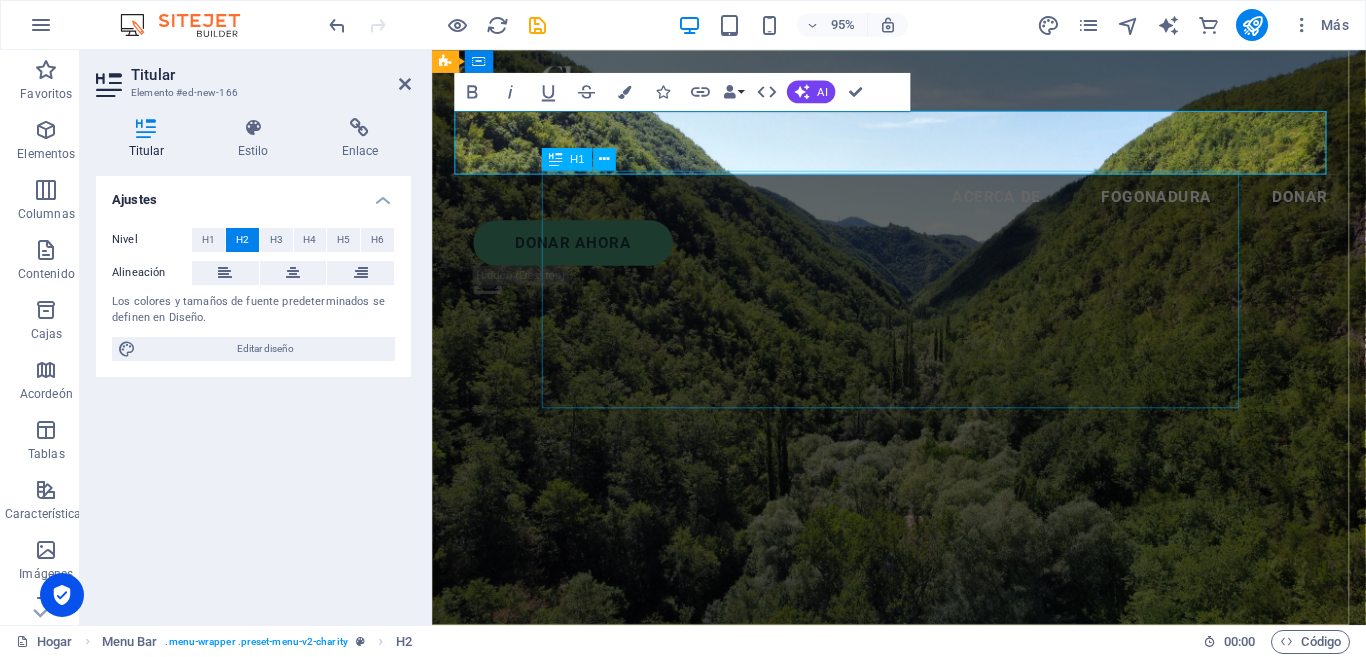 click on "La caridad es el acto de dar a los necesitados." at bounding box center (923, 818) 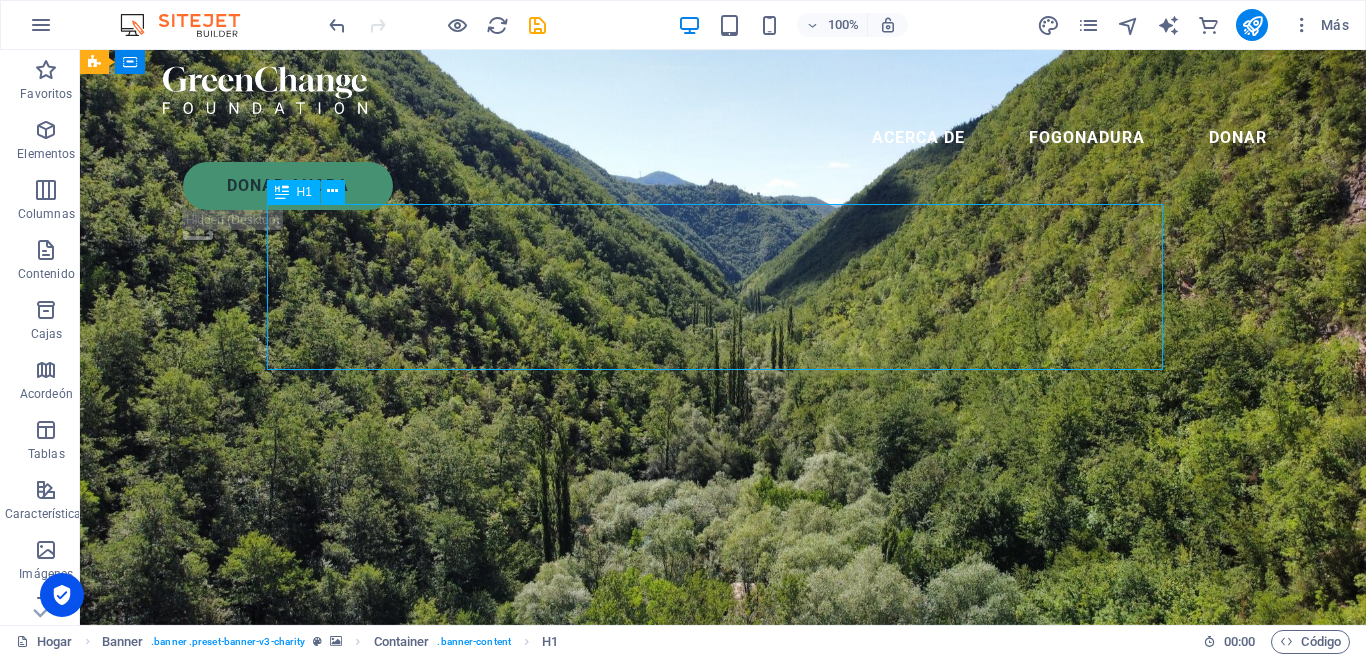click on "La caridad es el acto de dar a los necesitados." at bounding box center (723, 788) 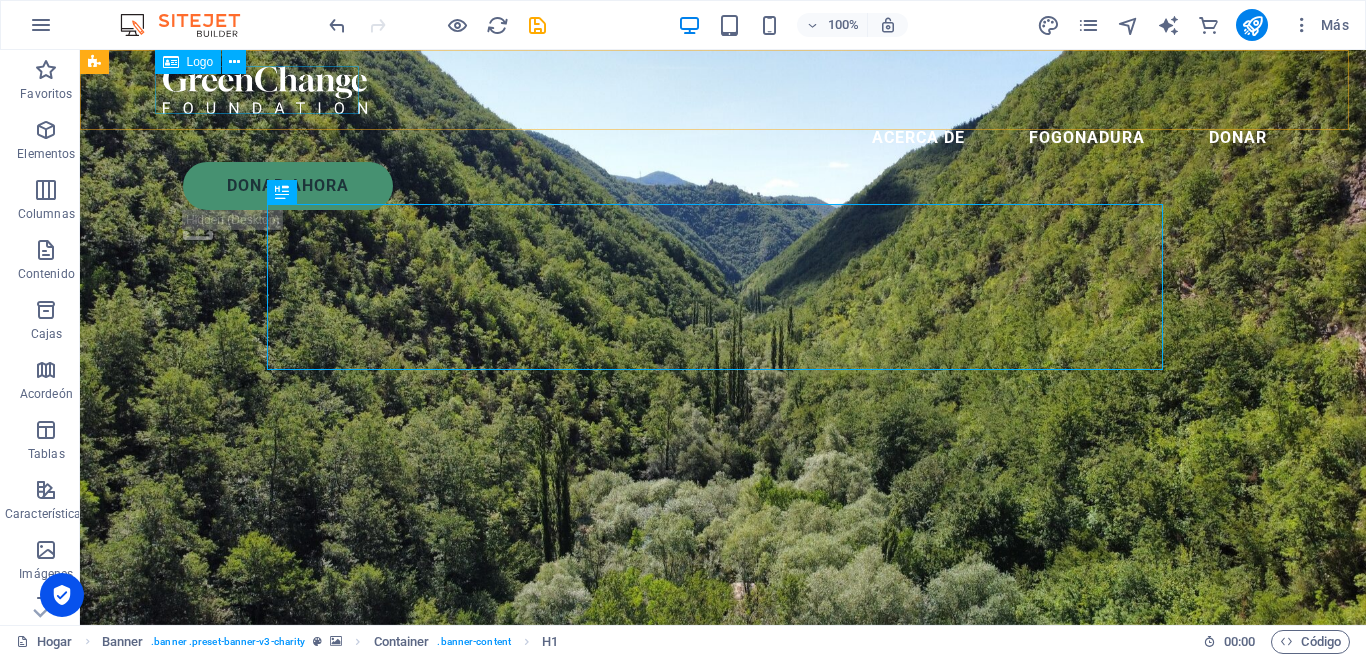 click at bounding box center (723, 90) 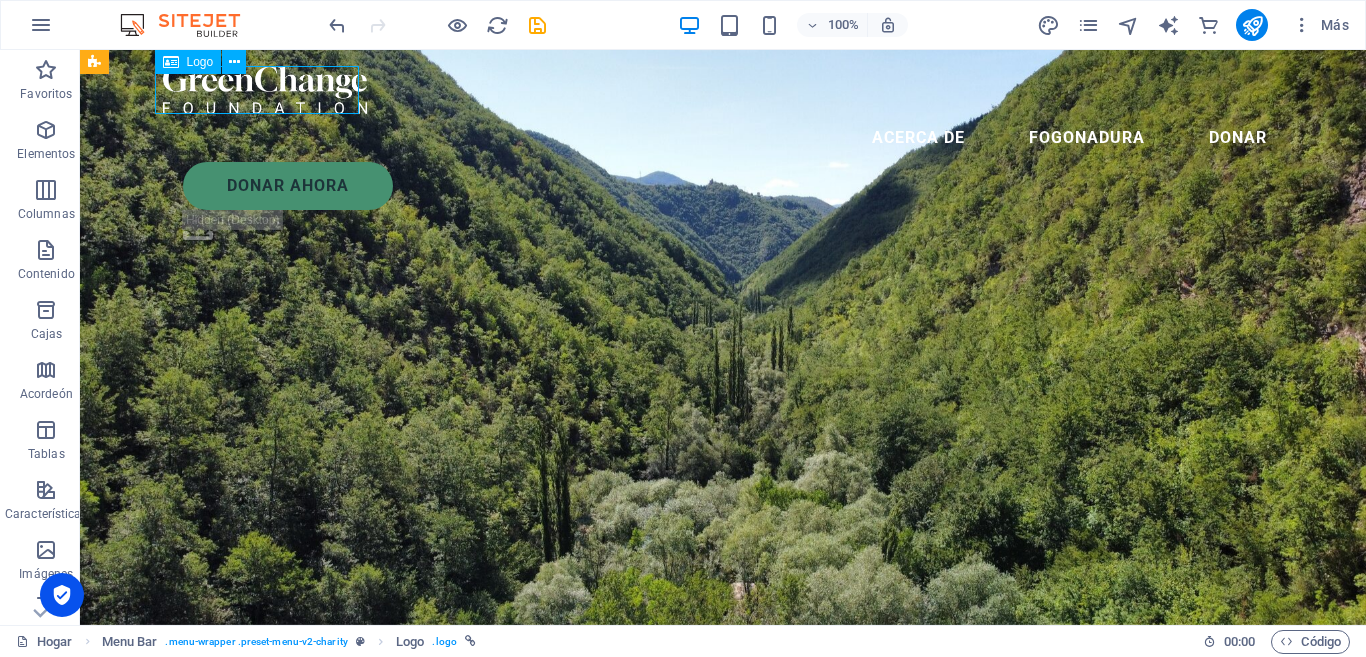 click at bounding box center (723, 90) 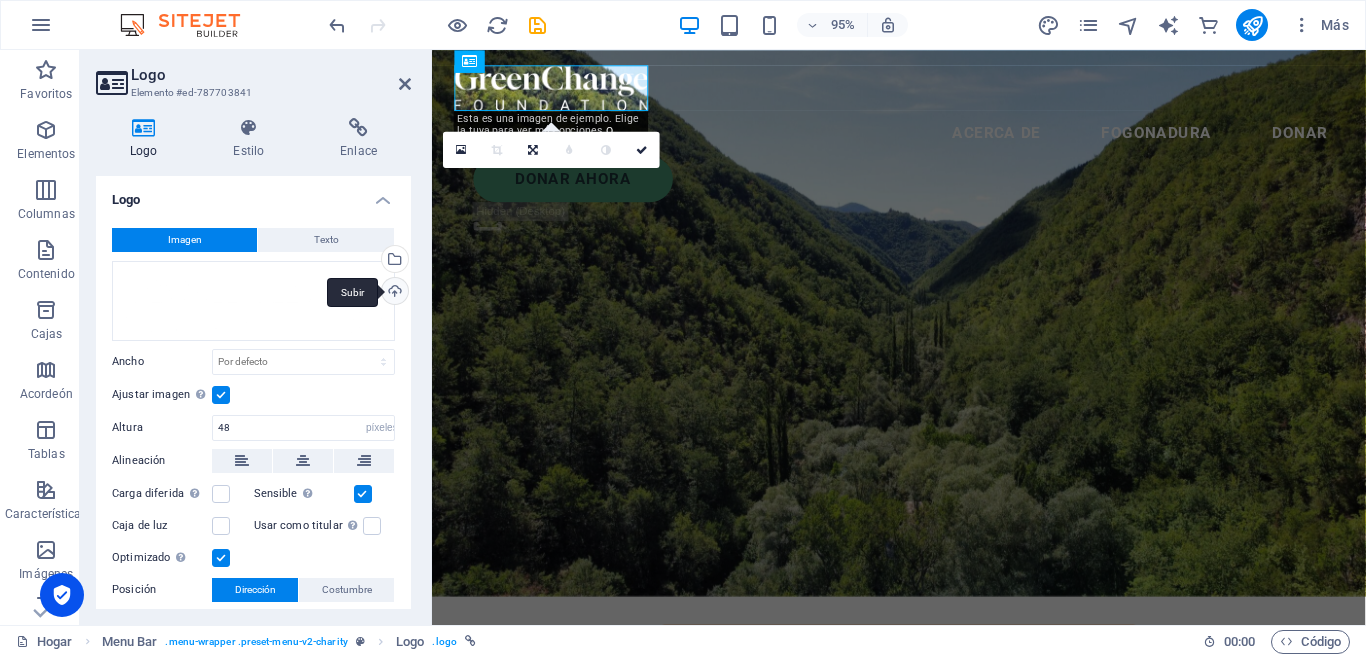 click on "Subir" at bounding box center [393, 293] 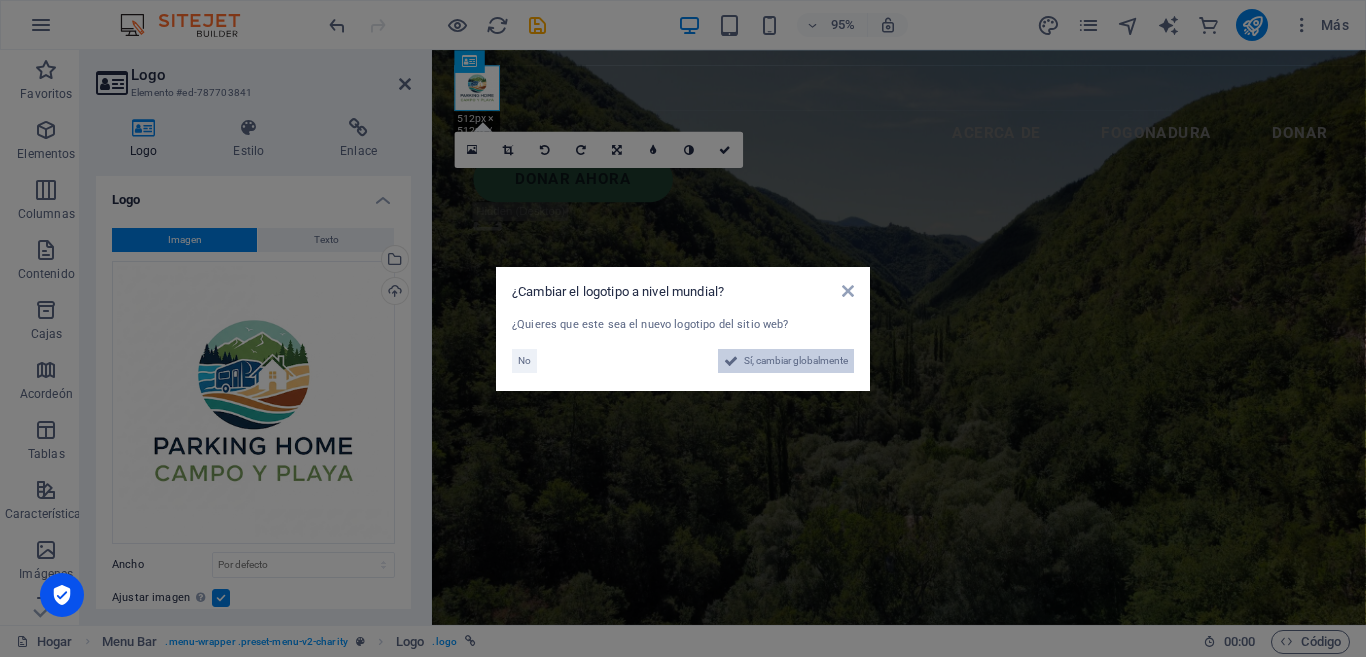 drag, startPoint x: 793, startPoint y: 365, endPoint x: 802, endPoint y: 697, distance: 332.12198 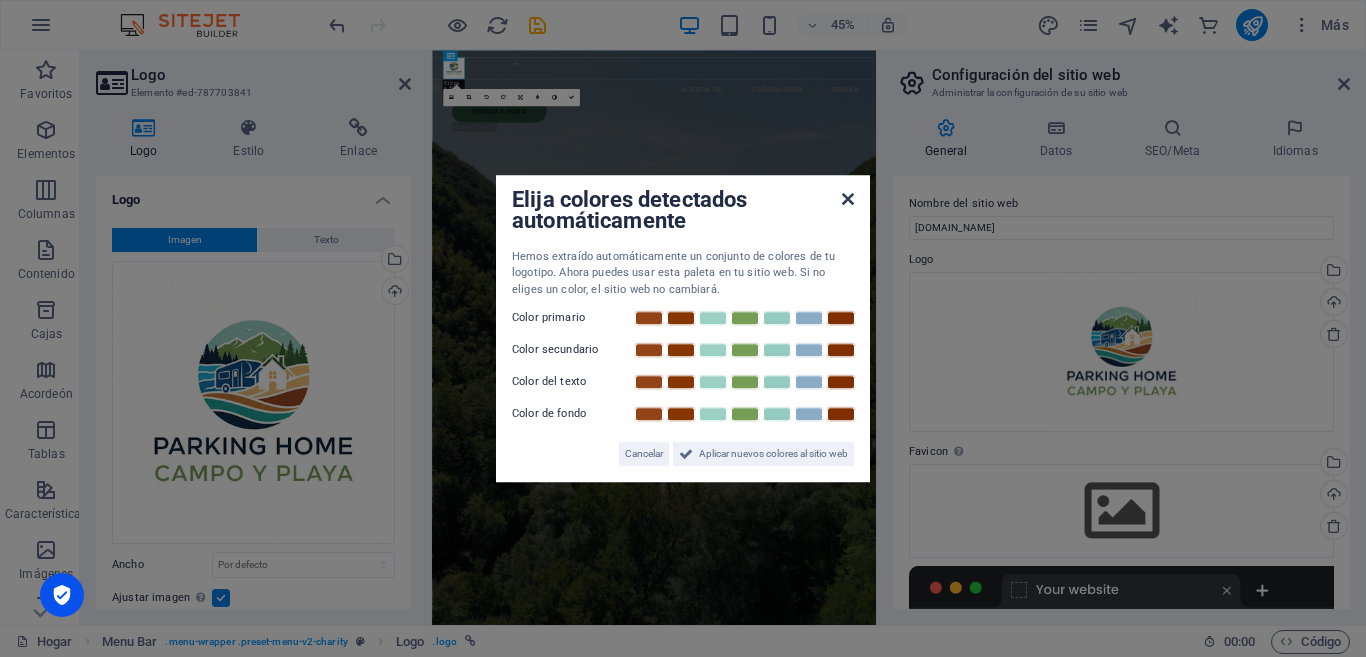 click at bounding box center [848, 199] 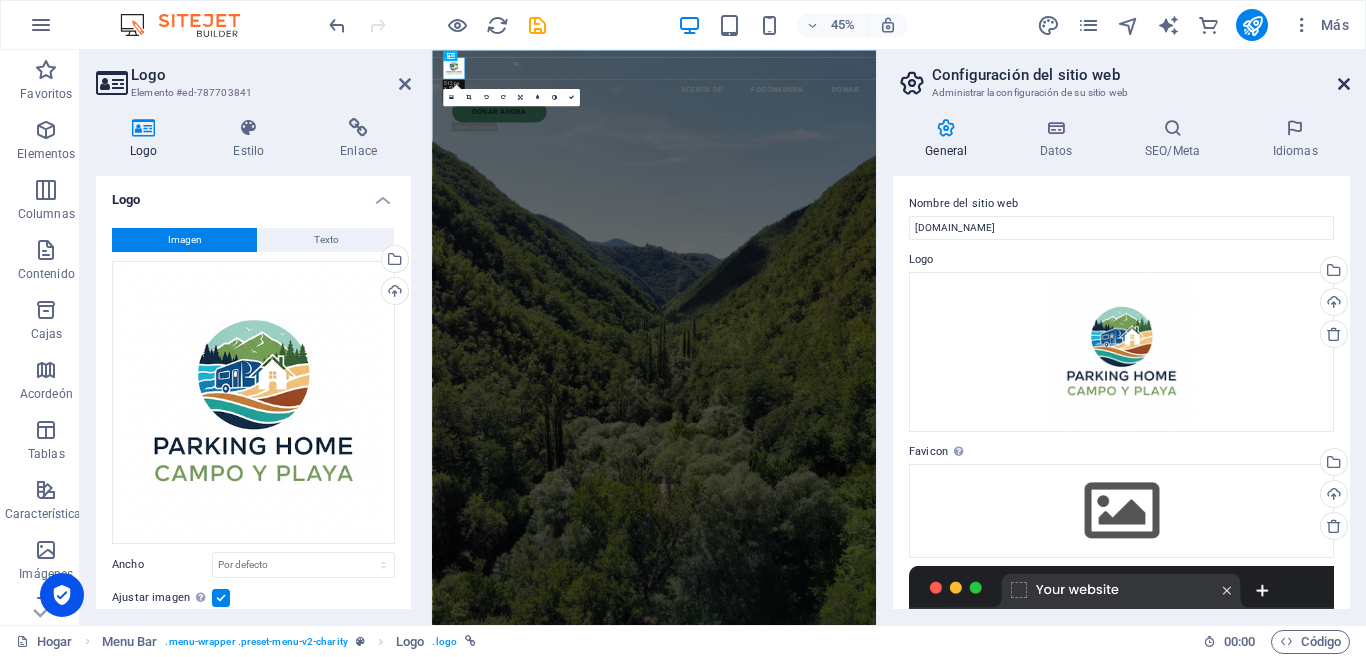 drag, startPoint x: 957, startPoint y: 34, endPoint x: 1342, endPoint y: 83, distance: 388.10565 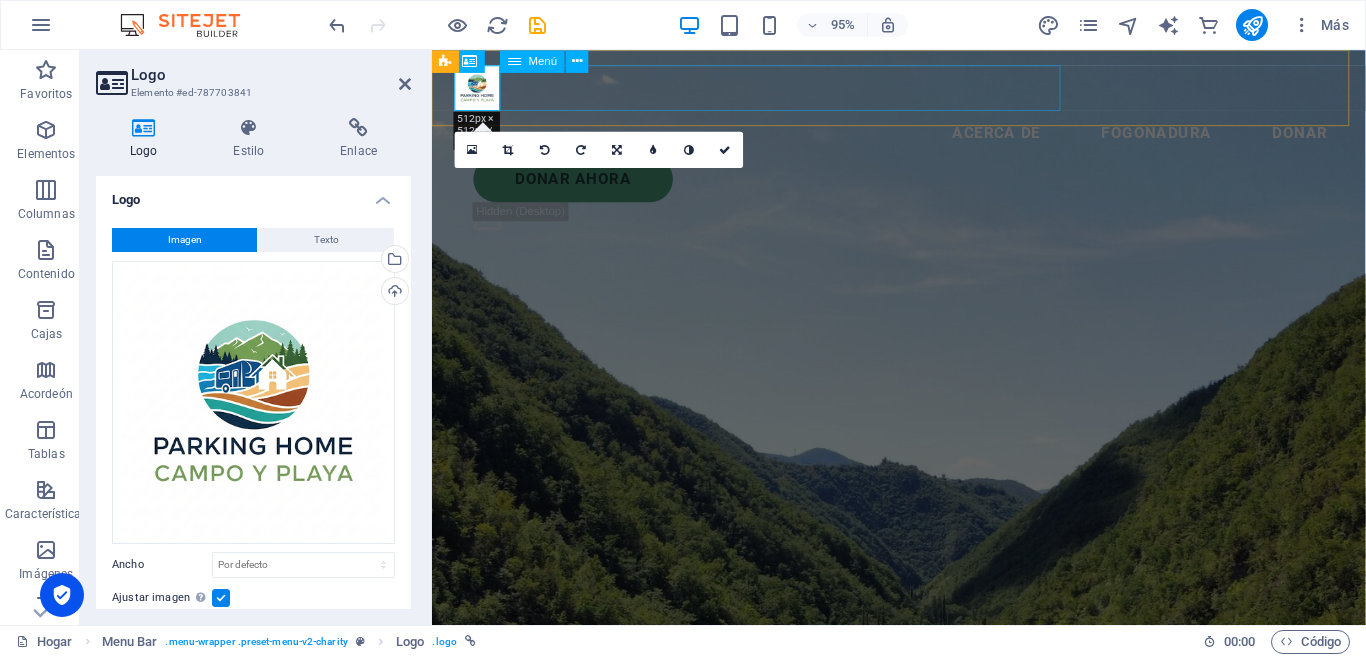 click on "Acerca de Fogonadura Donar" at bounding box center (923, 138) 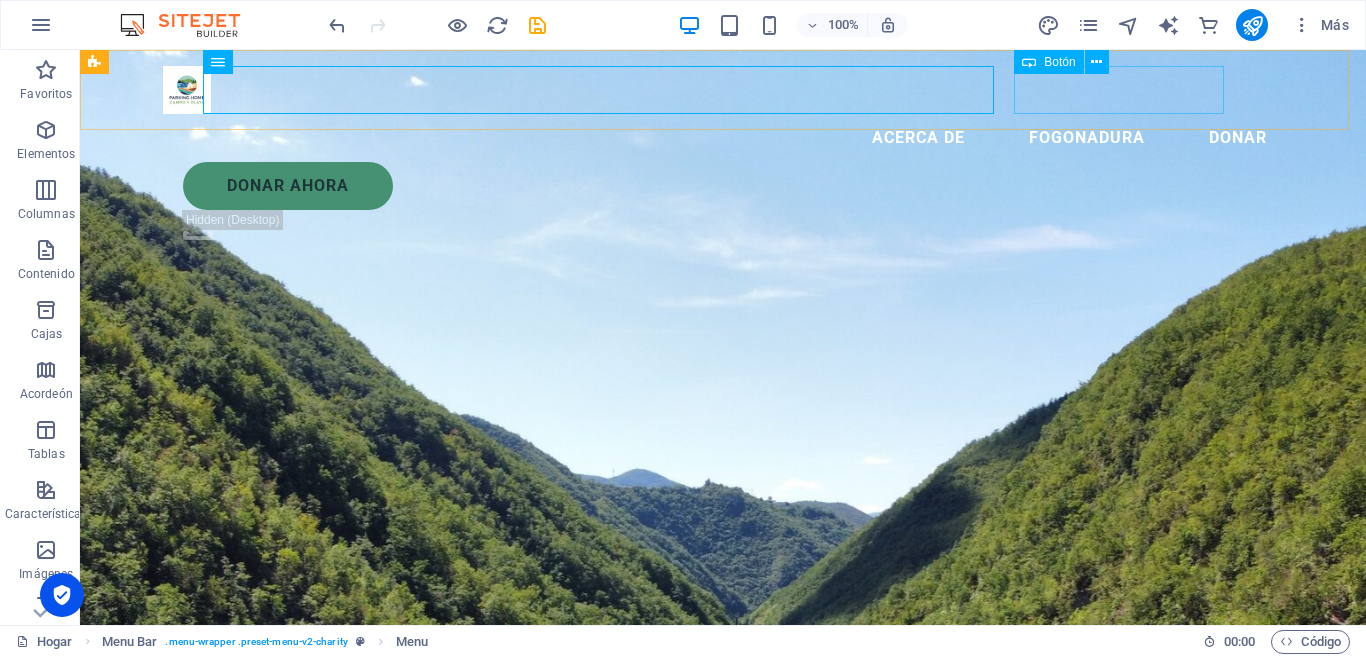 click on "Donar ahora" at bounding box center (733, 186) 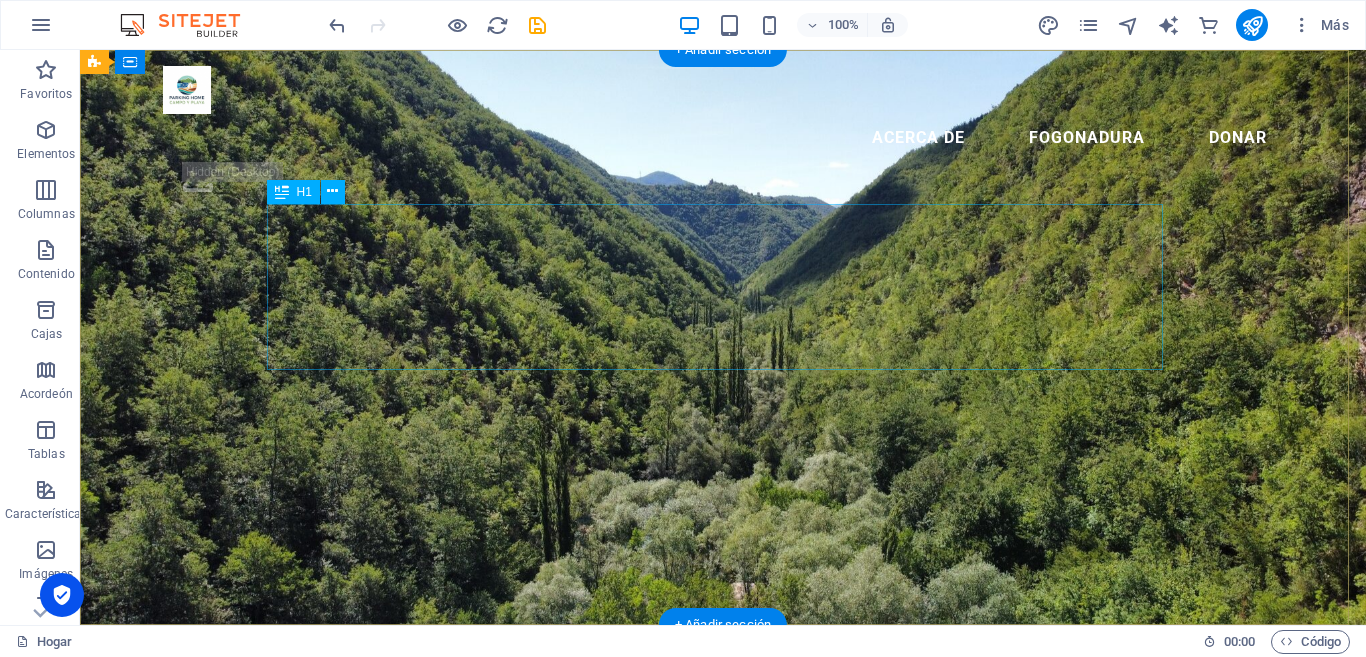 click on "La caridad es el acto de dar a los necesitados." at bounding box center [723, 788] 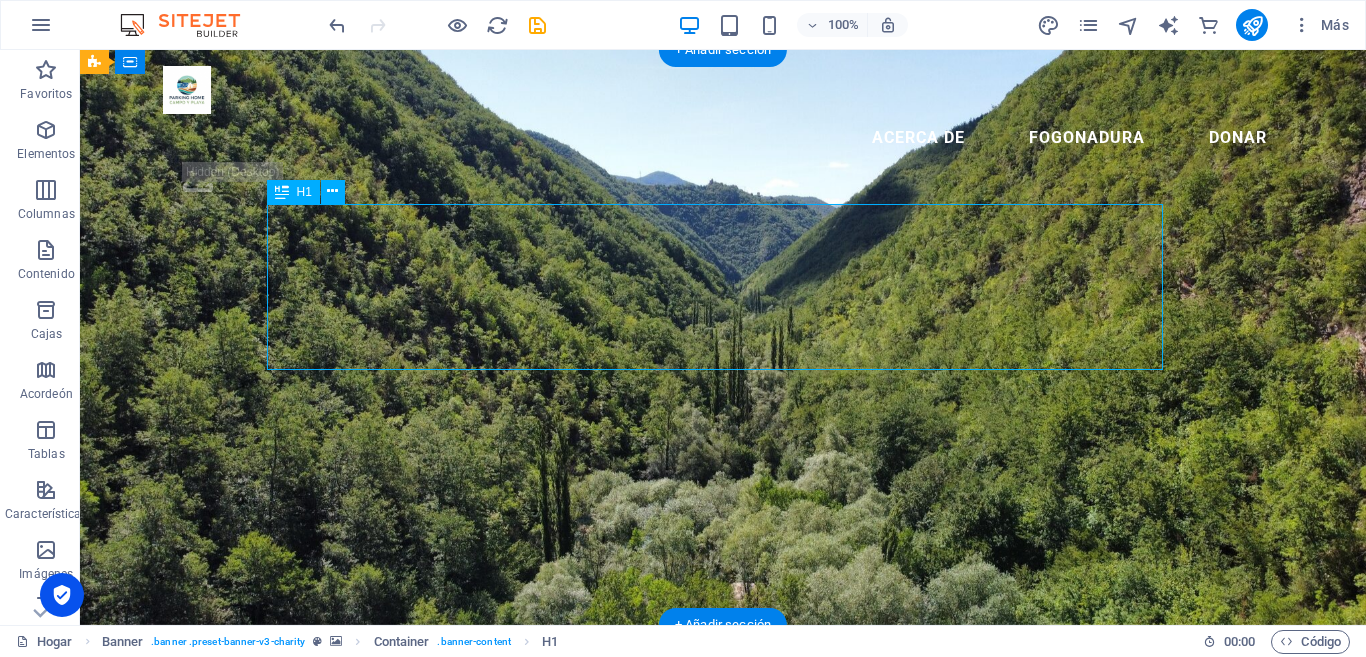 click on "La caridad es el acto de dar a los necesitados." at bounding box center [723, 788] 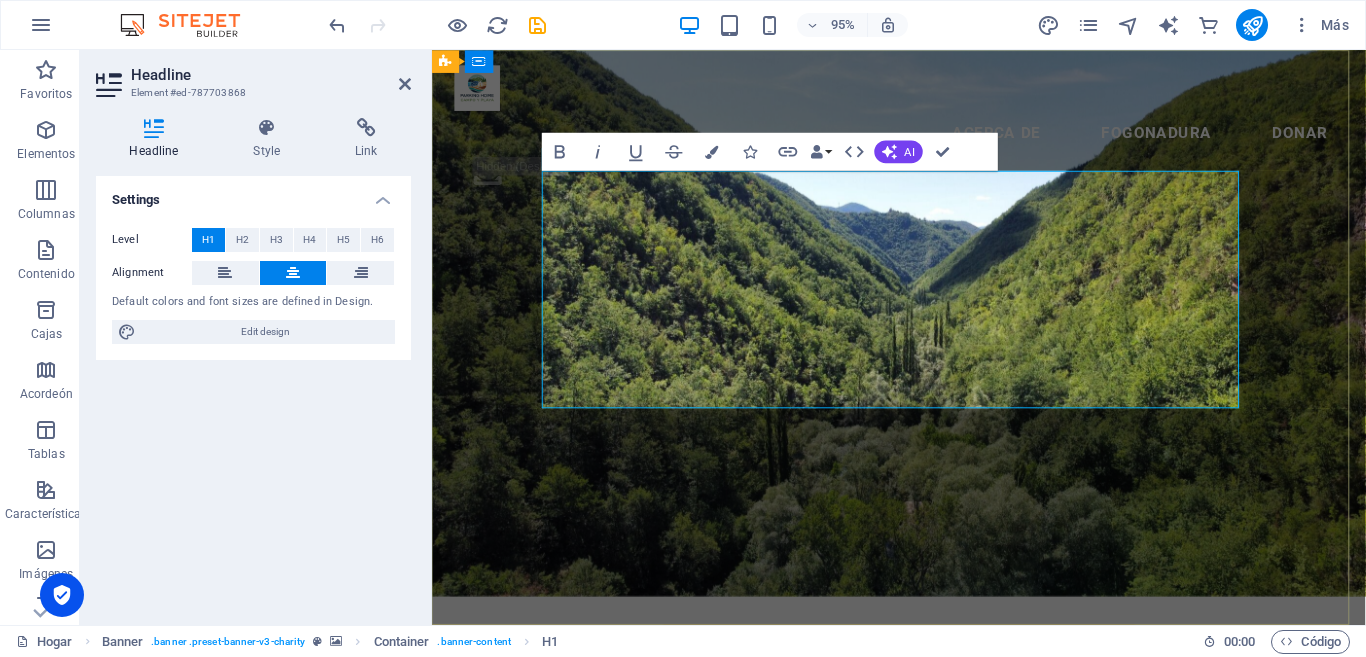 click on "La caridad es el acto de dar a los necesitados." at bounding box center [923, 788] 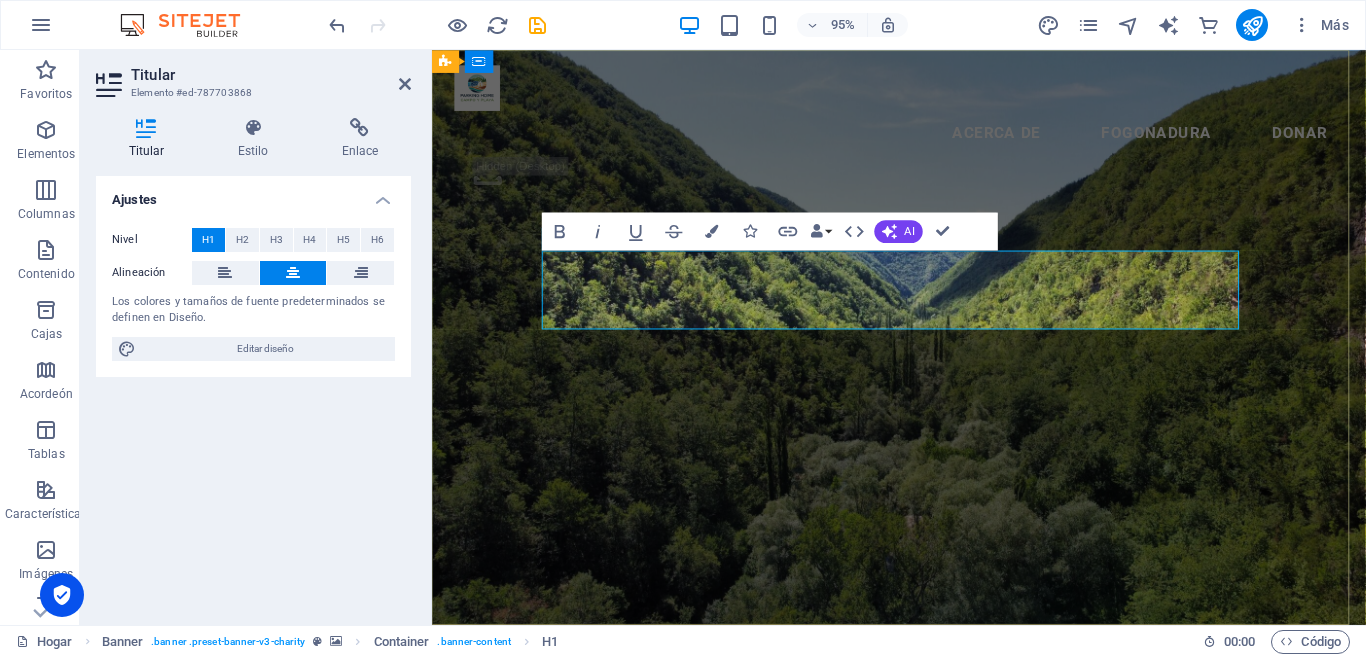 type 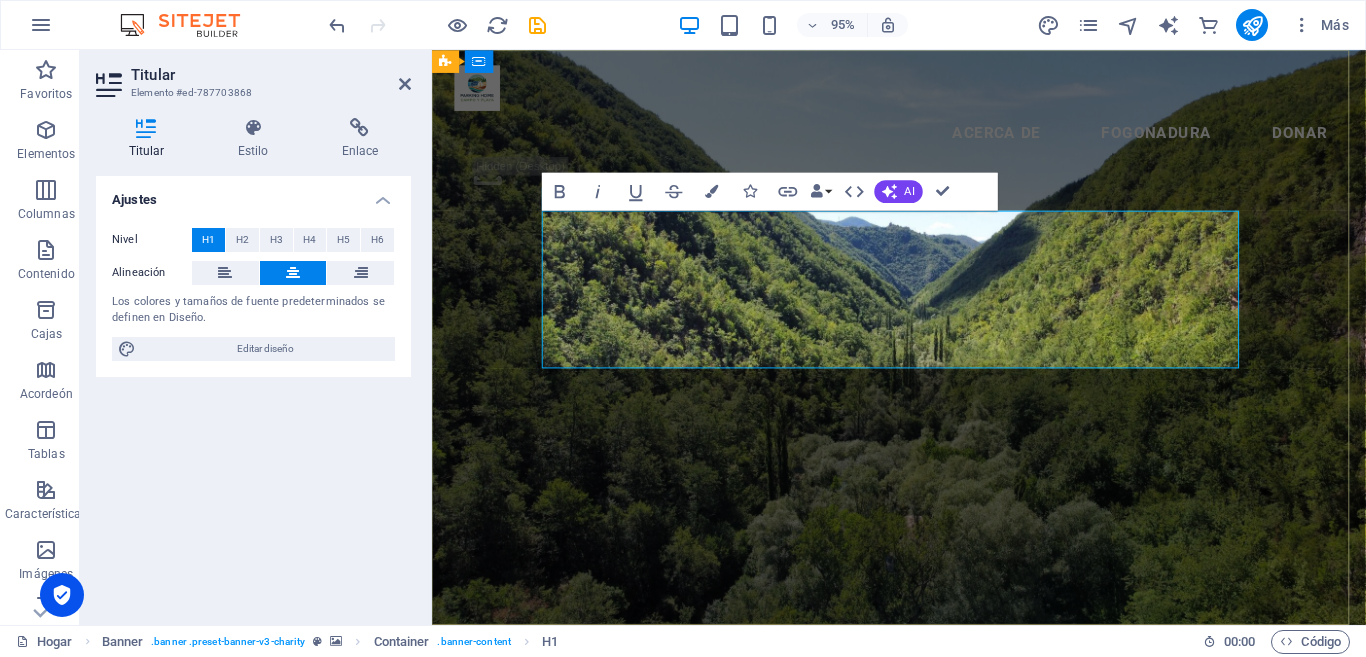 click on "La caridad es el acto de dar a los nec" at bounding box center [923, 818] 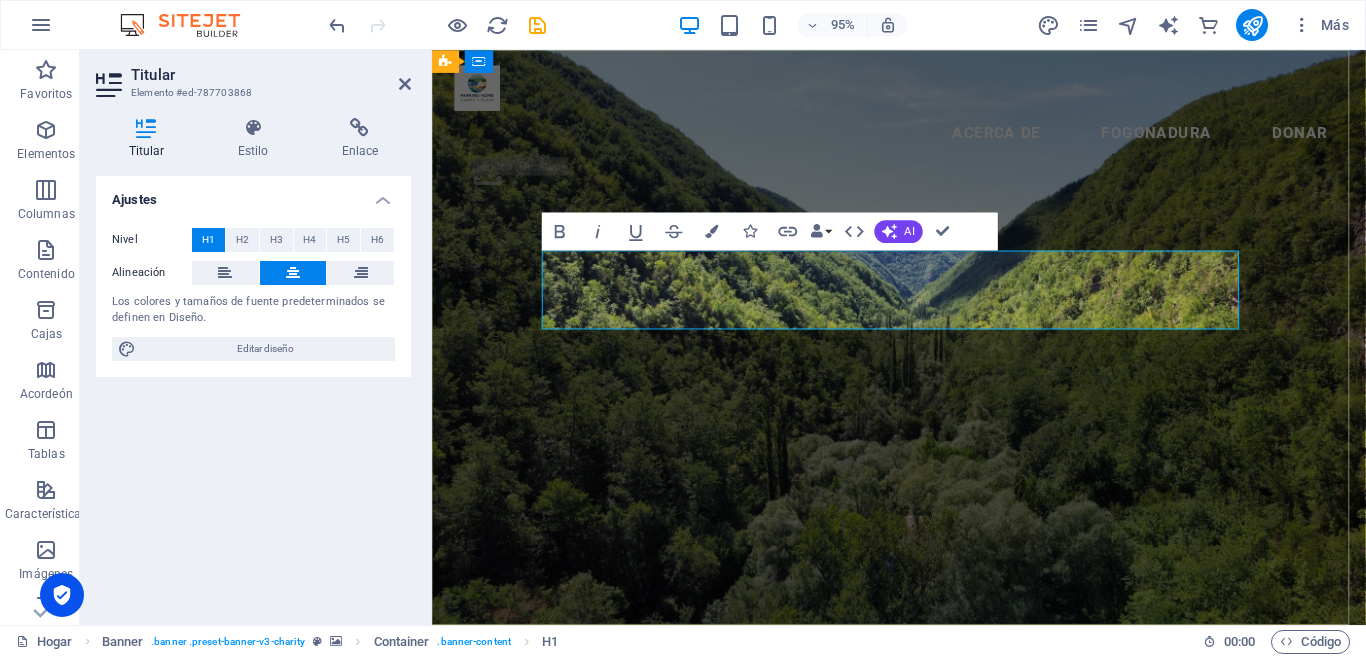 click on "La Hay e dar a los nec" at bounding box center [923, 776] 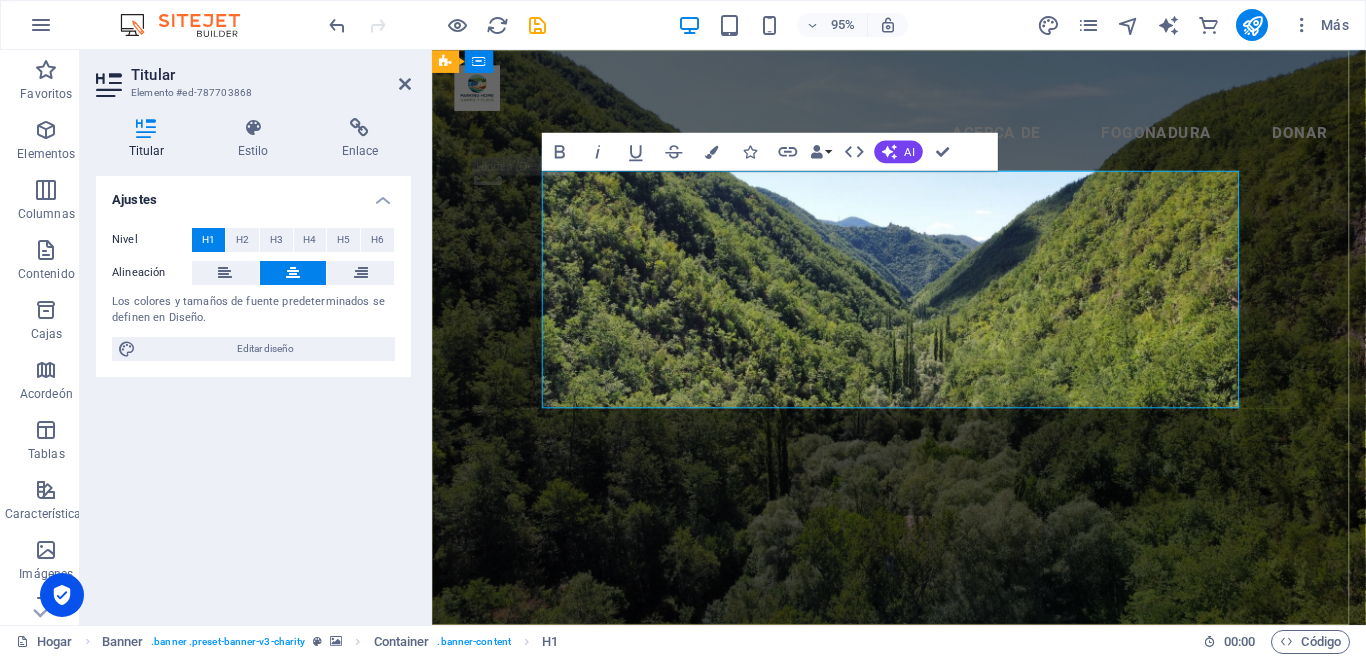 click on "Hay un mundo hermoso que descubrir" at bounding box center [924, 818] 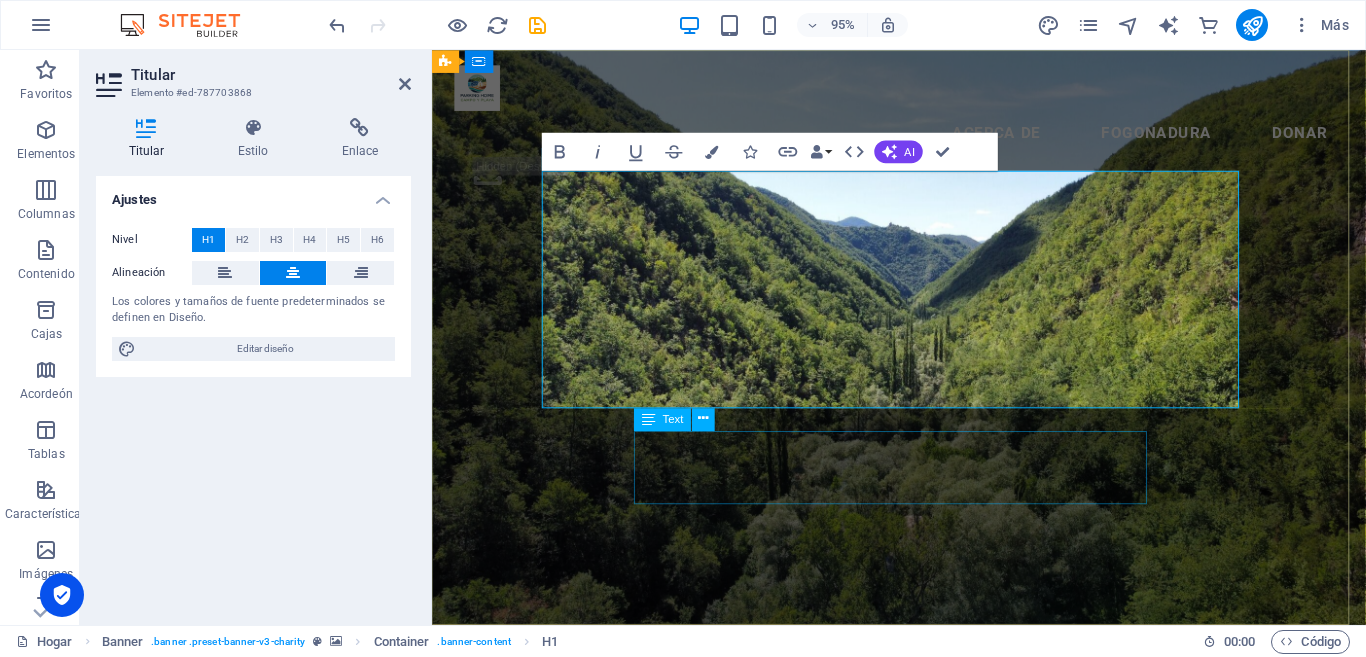 click on "Lorem ipsum dolor sit amet consectetur. Bibendum adipiscing morbi orci nibh eget posuere arcu volutpat nulla. Tortor cras suscipit augue sodales risus auctor. Fusce nunc vitae non dui ornare tellus nibh purus lectus." at bounding box center [923, 1034] 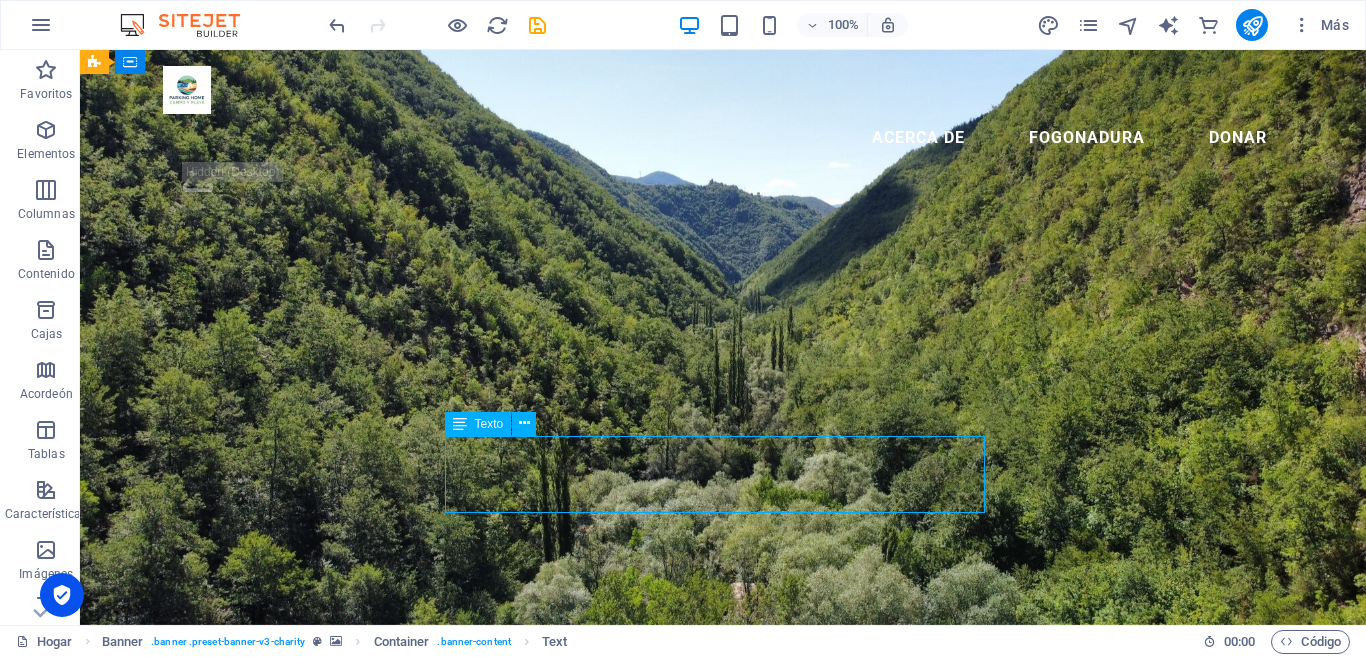 click on "Lorem ipsum dolor sit amet consectetur. Bibendum adipiscing morbi orci nibh eget posuere arcu volutpat nulla. Tortor cras suscipit augue sodales risus auctor. Fusce nunc vitae non dui ornare tellus nibh purus lectus." at bounding box center (723, 920) 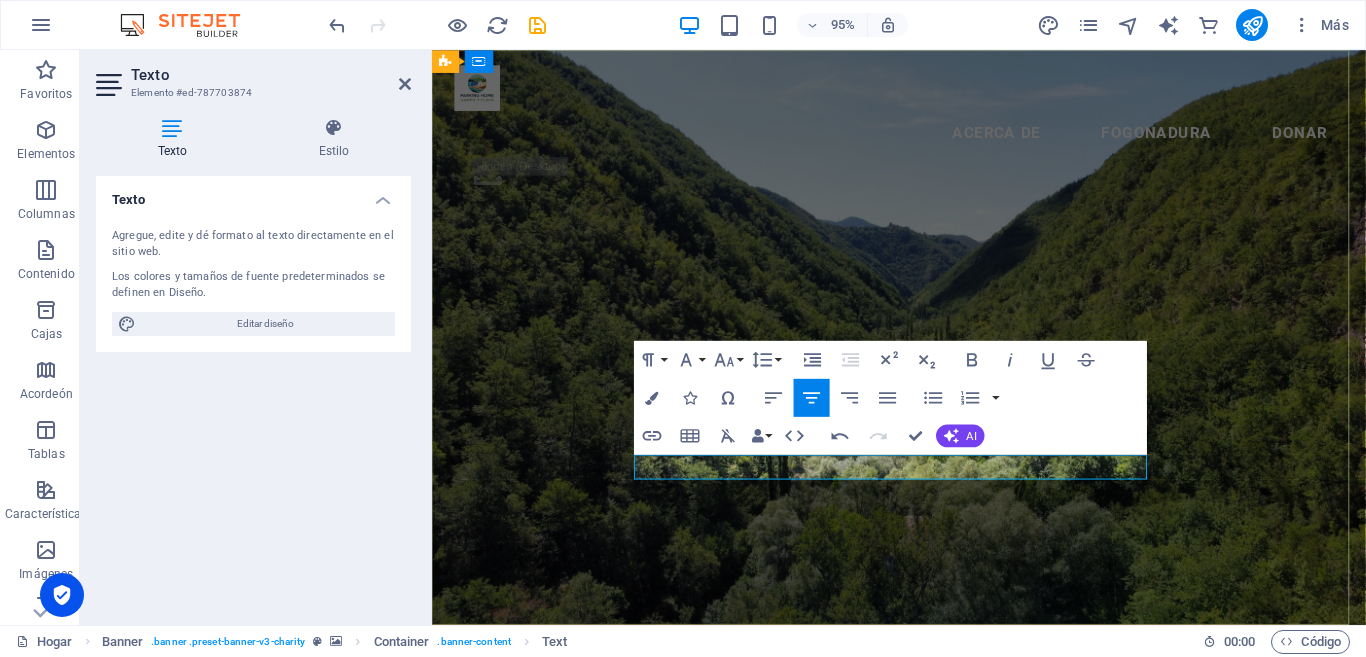 type 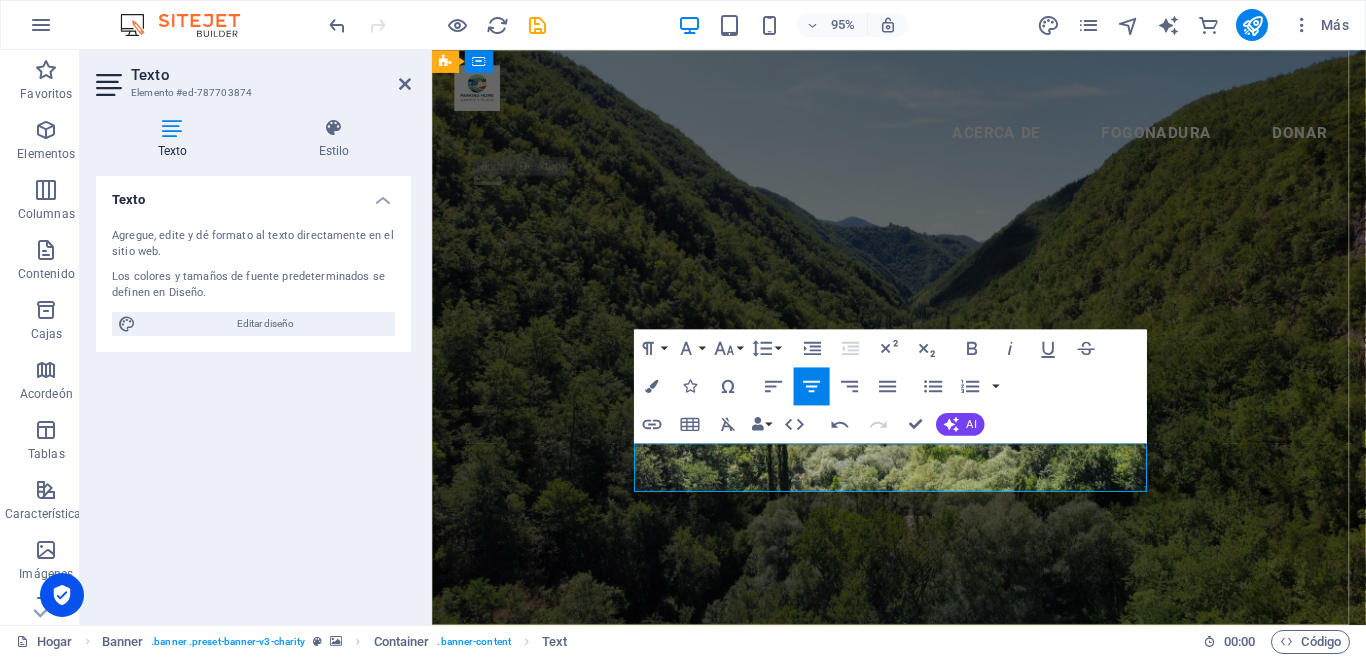 click on "El mejor relato de una experiencia de viaje inolvidable , es el que tu nos puedes contar" at bounding box center [923, 1021] 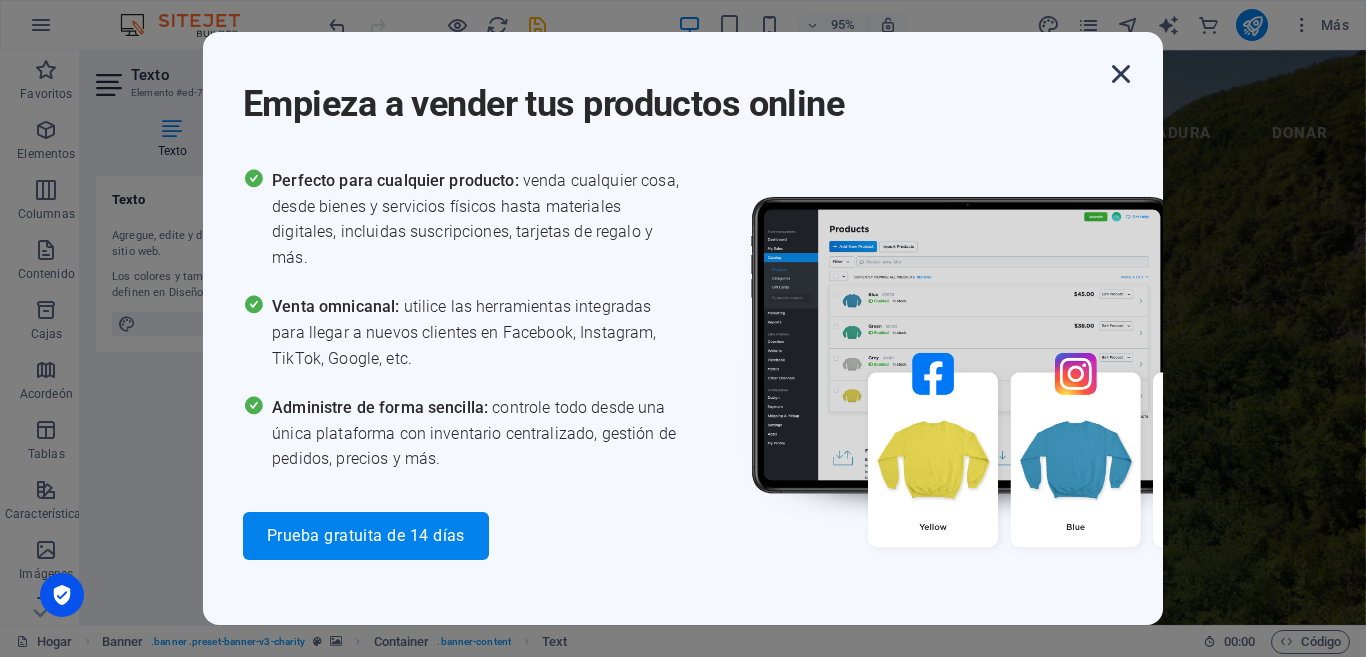 click at bounding box center [1121, 74] 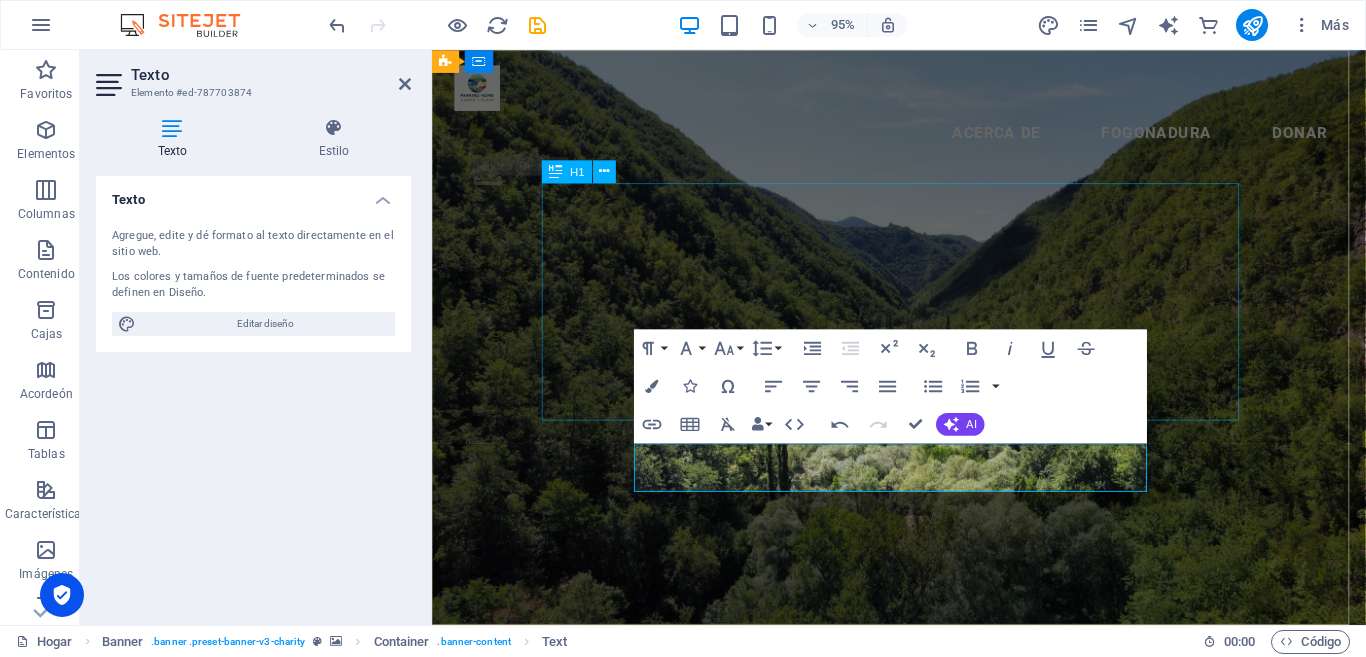 click on "Mira y ven, aquí hay un mundo hermoso que descubrir" at bounding box center (923, 860) 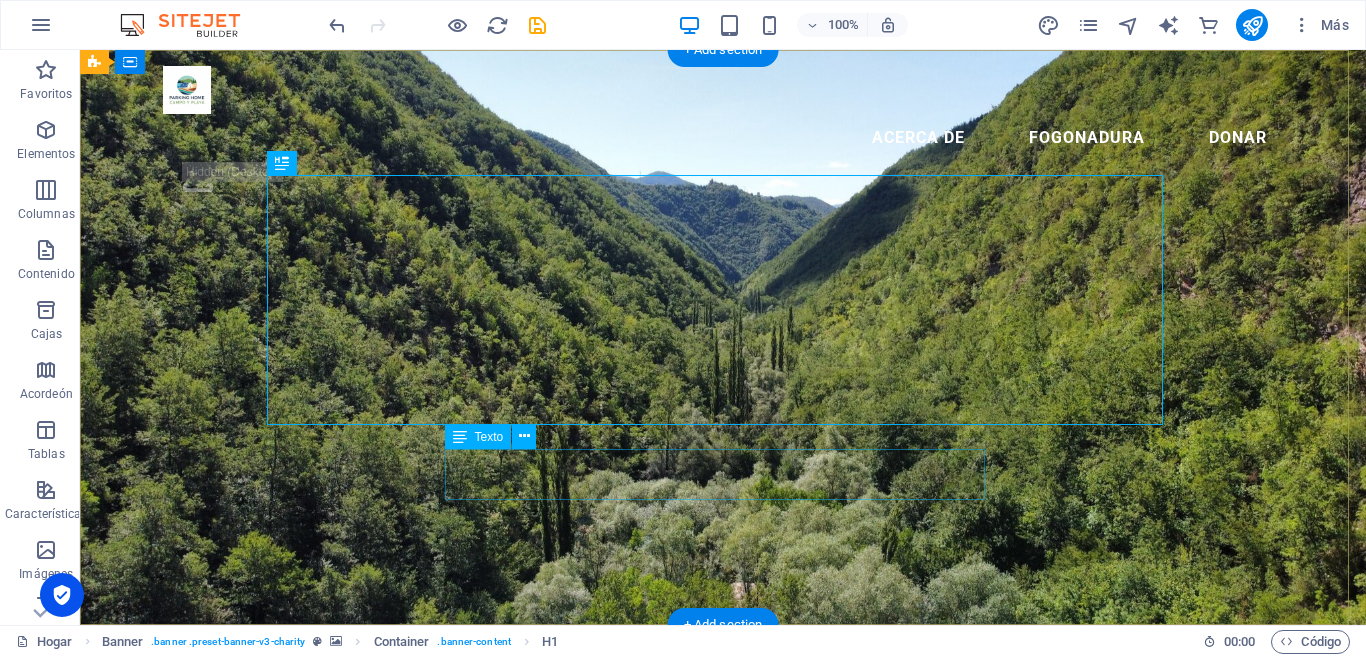 click on "El mejor relato de una experiencia de viaje inolvidable, es el que tu solamente nos puedes contar, Ven" at bounding box center (723, 908) 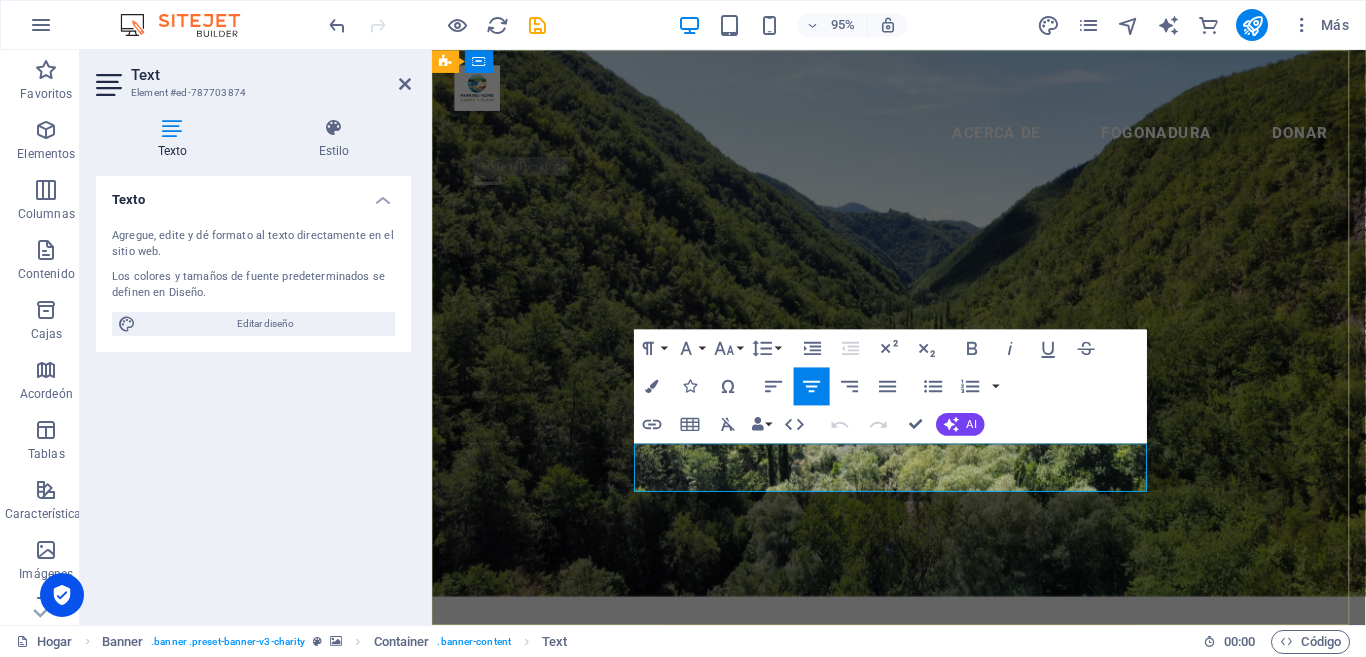 click on "El mejor relato de una experiencia de viaje inolvidable, es el que tu solamente nos puedes contar, Ven." at bounding box center (923, 992) 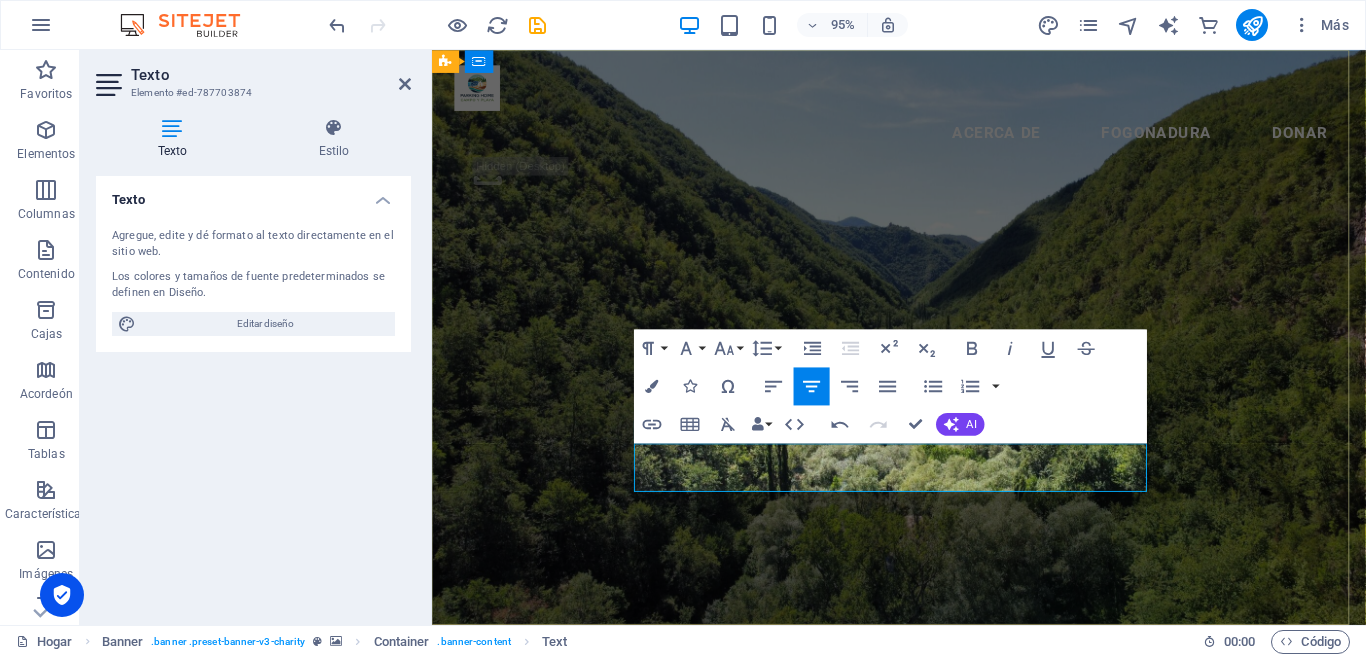 type 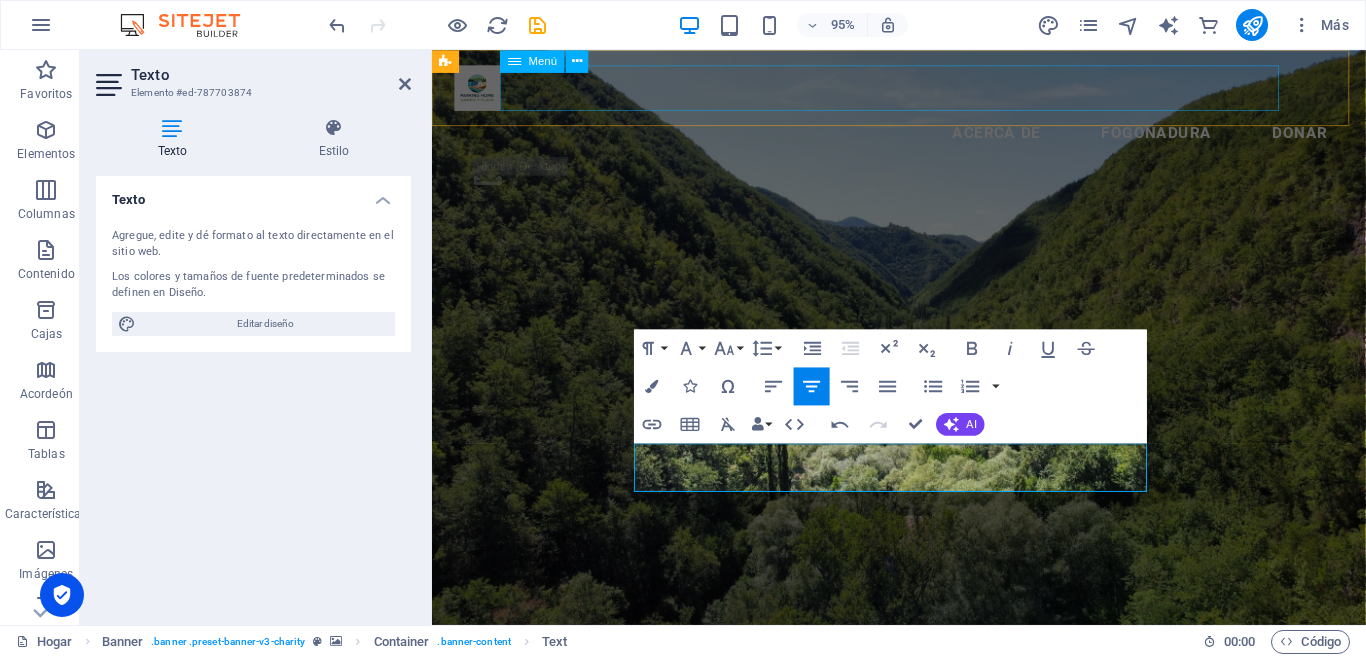 click on "Acerca de Fogonadura Donar" at bounding box center [923, 138] 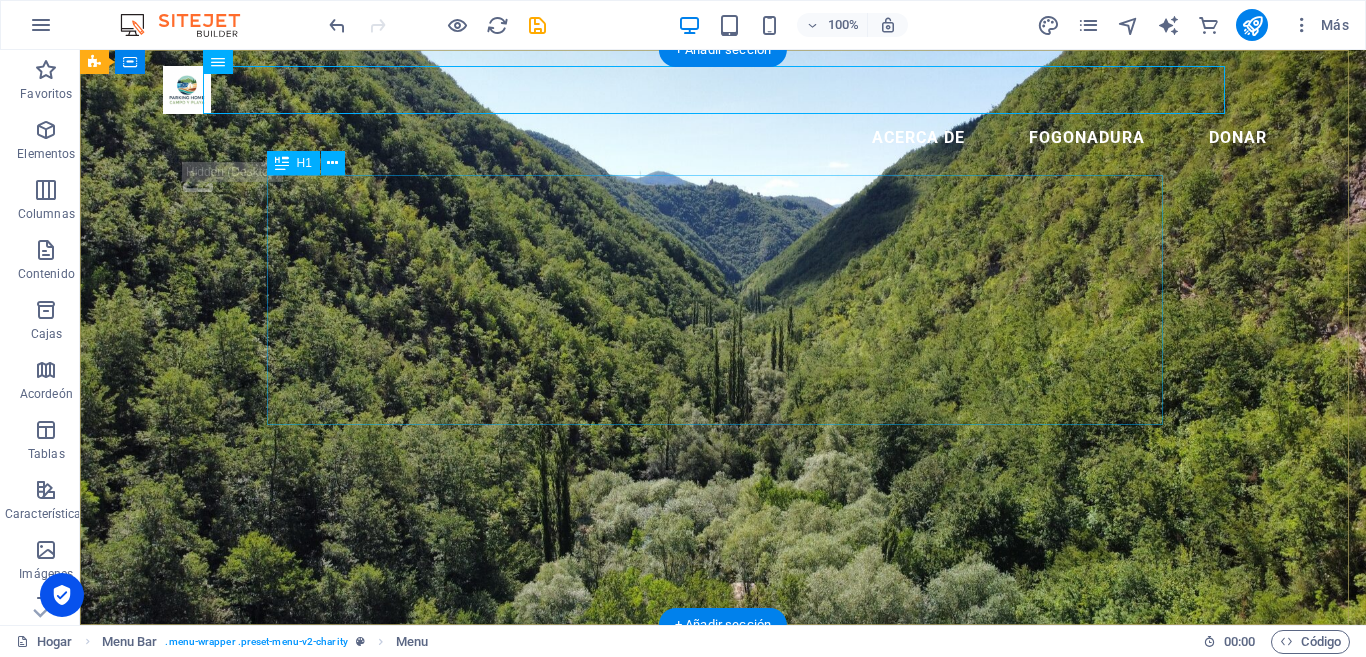 click on "Mira y ven, aquí hay un mundo hermoso que descubrir" at bounding box center [723, 788] 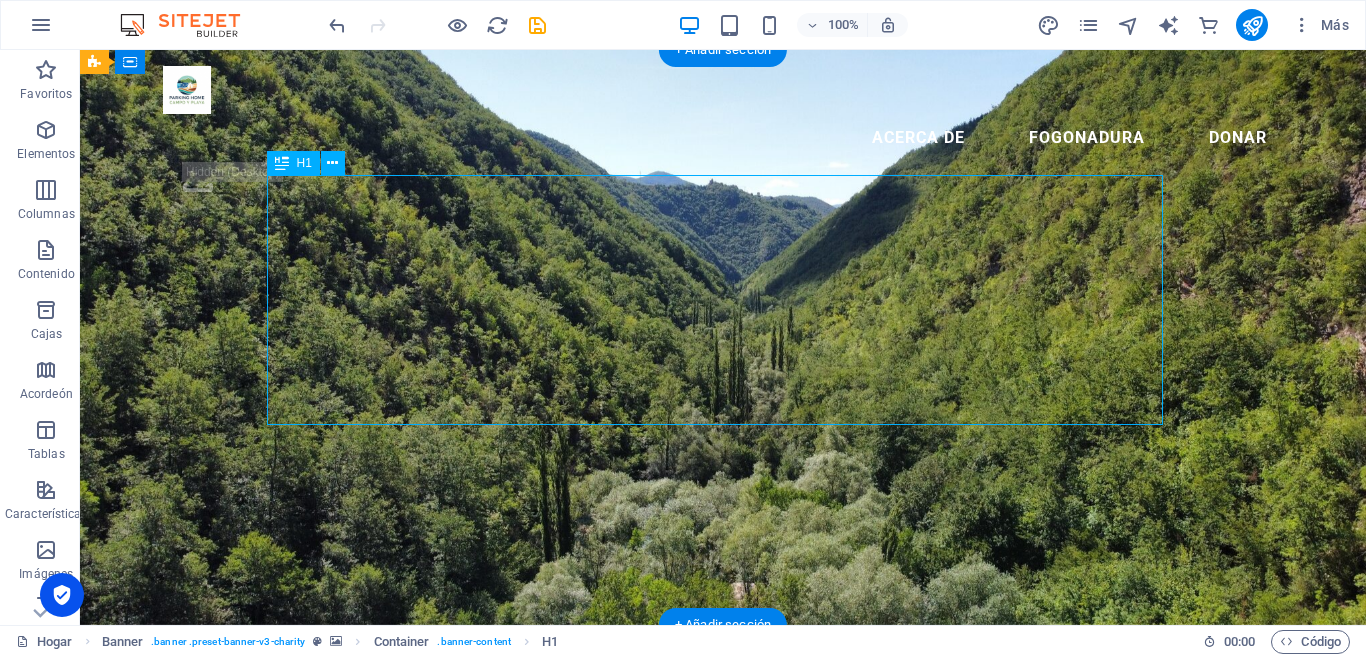 click on "Mira y ven, aquí hay un mundo hermoso que descubrir" at bounding box center [723, 788] 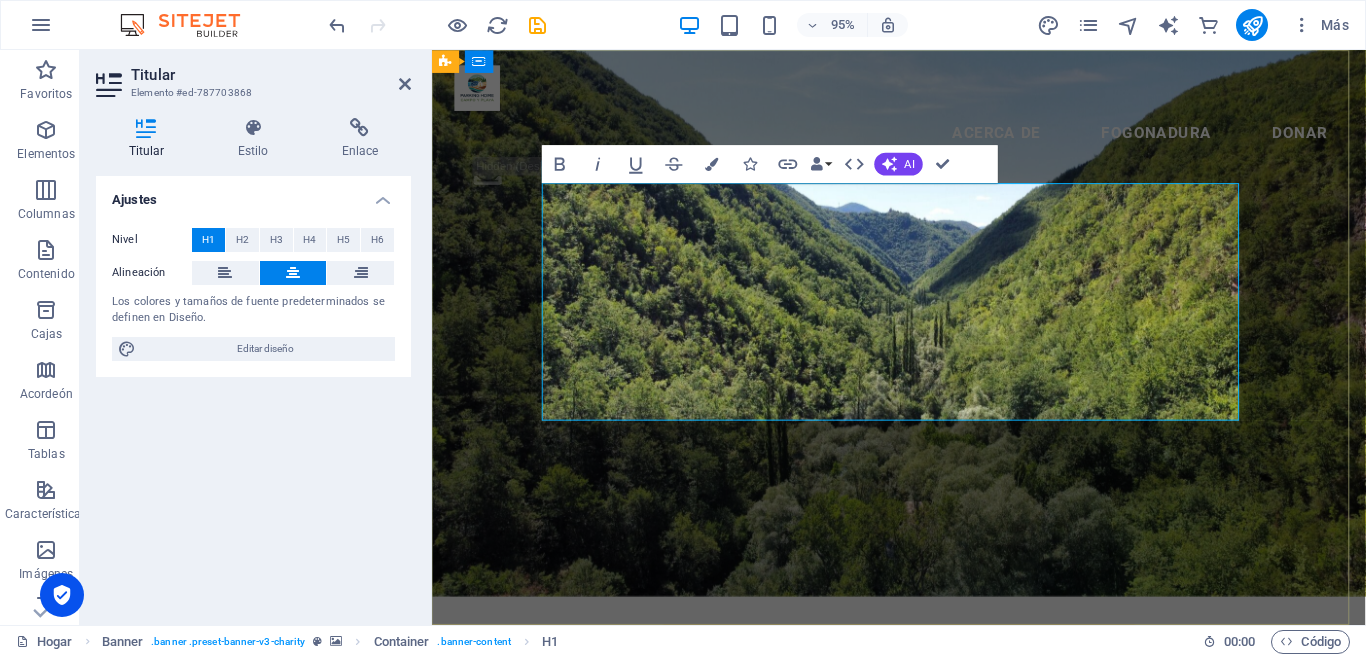 click on "Mira y ven, aquí hay un mundo hermoso que descubrir" at bounding box center [924, 829] 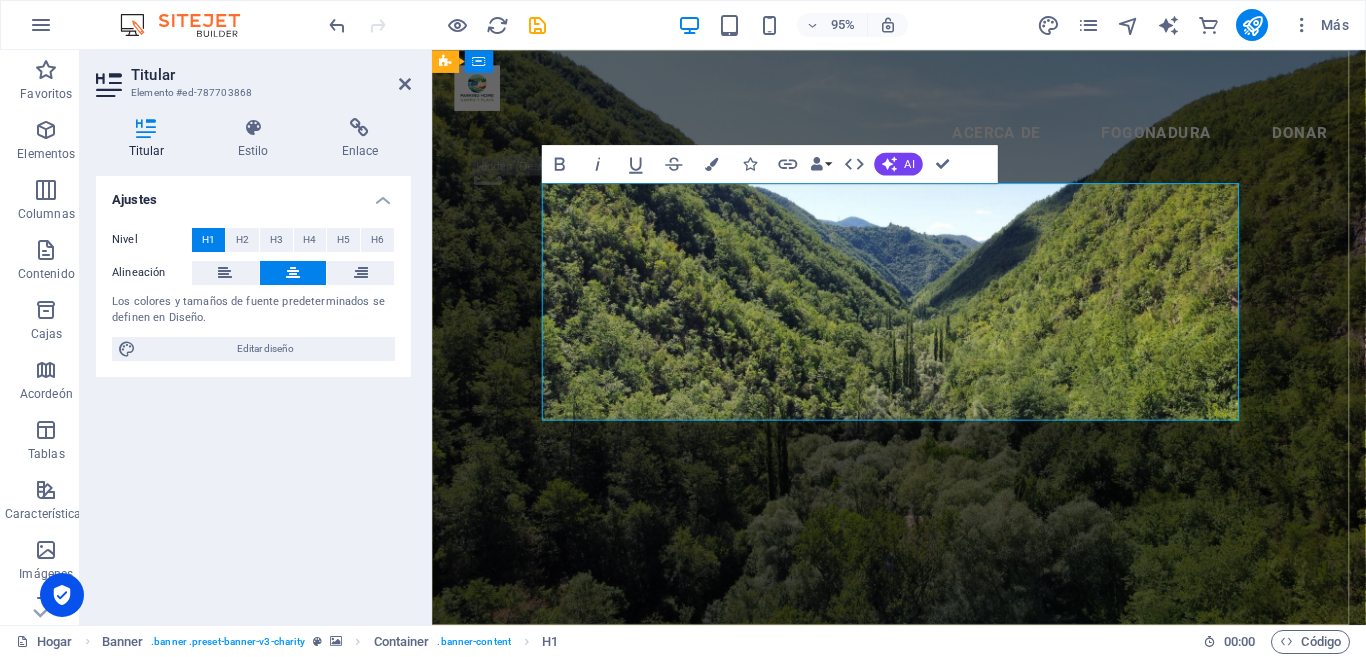 click on "Mira, aquí hay un mundo hermoso que descubrir" at bounding box center [923, 860] 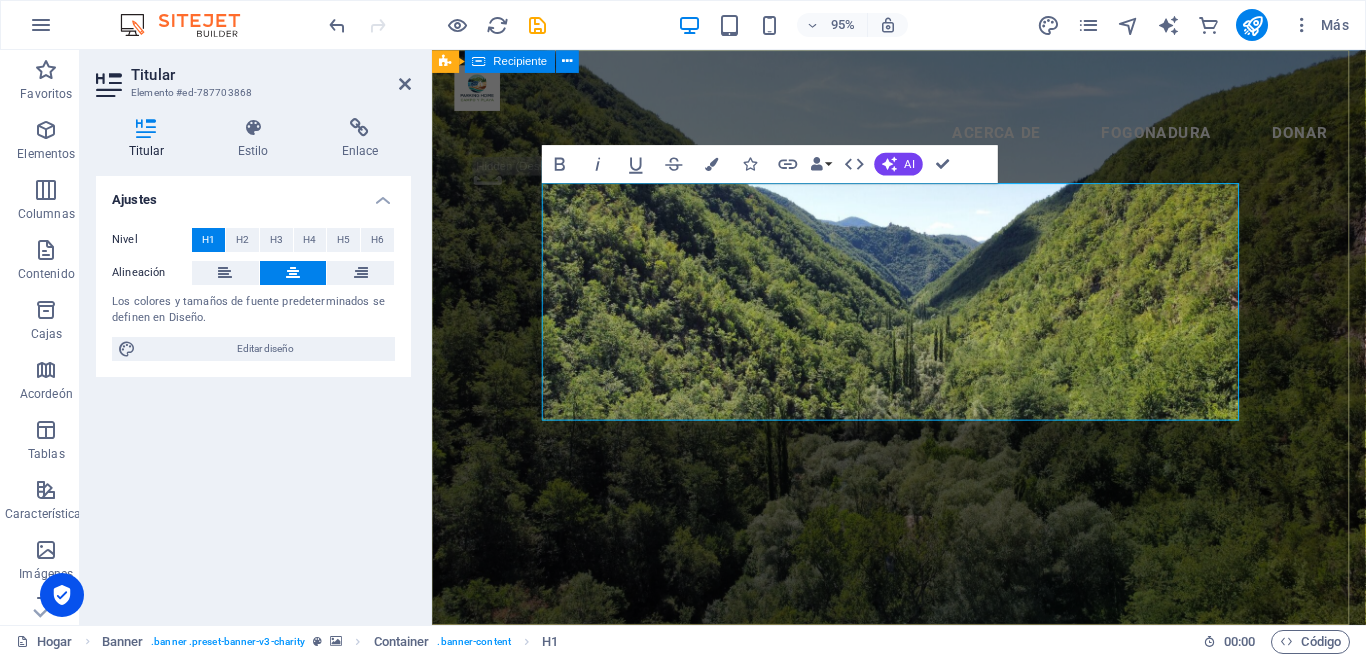 click on "Mira, aquí hay un mundo hermoso que descubrir  El mejor relato de una experiencia de viaje inolvidable, es el que tu solamente nos puedes contar. Ven, te estamos esperando." at bounding box center (923, 884) 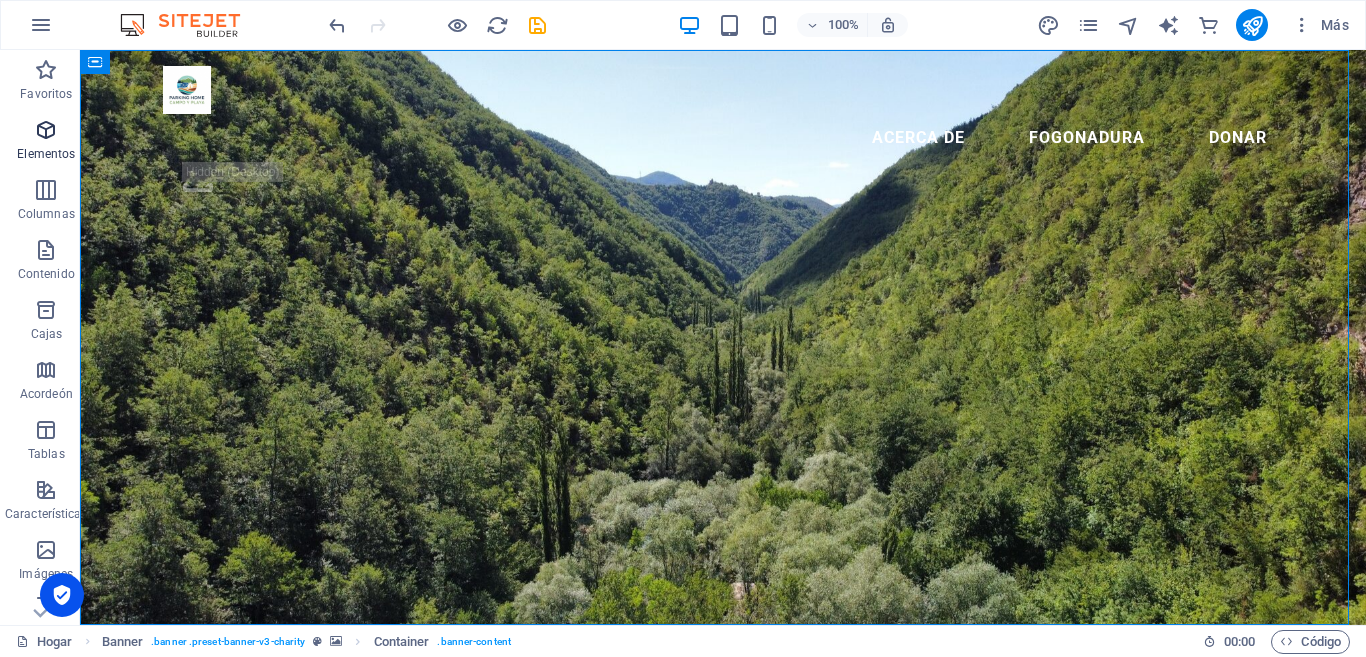 click at bounding box center (46, 130) 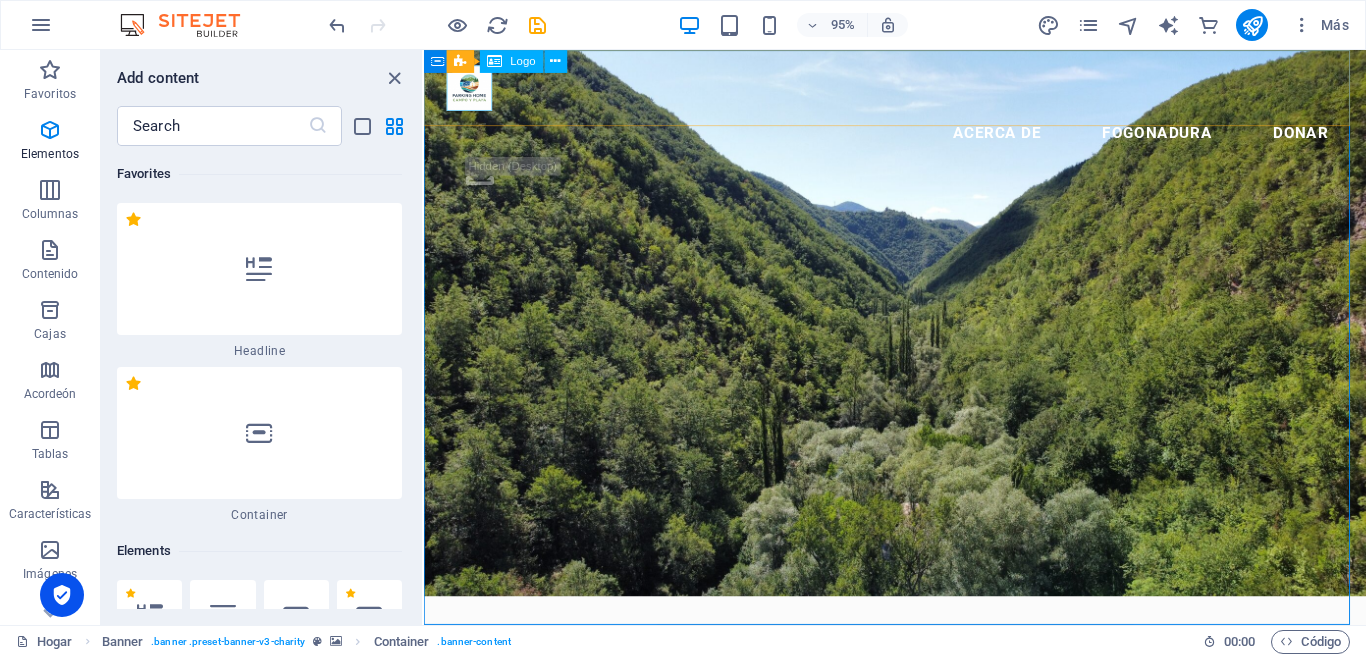 click at bounding box center (920, 90) 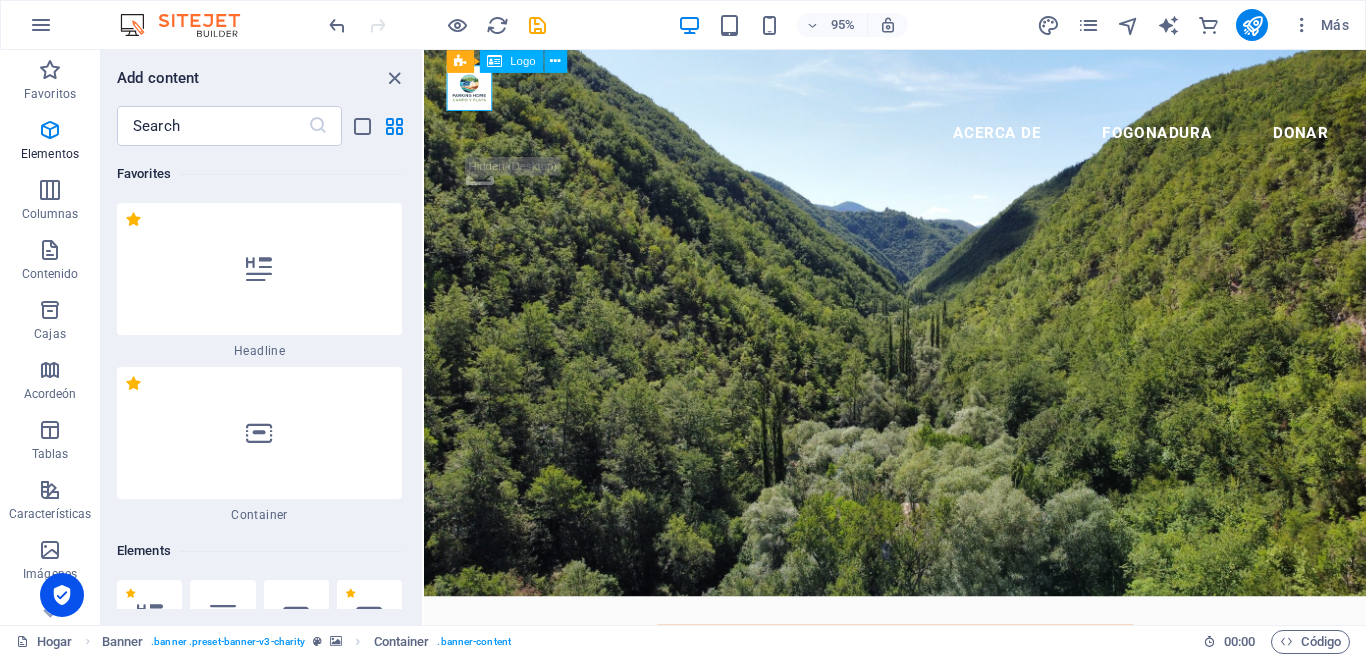 scroll, scrollTop: 377, scrollLeft: 0, axis: vertical 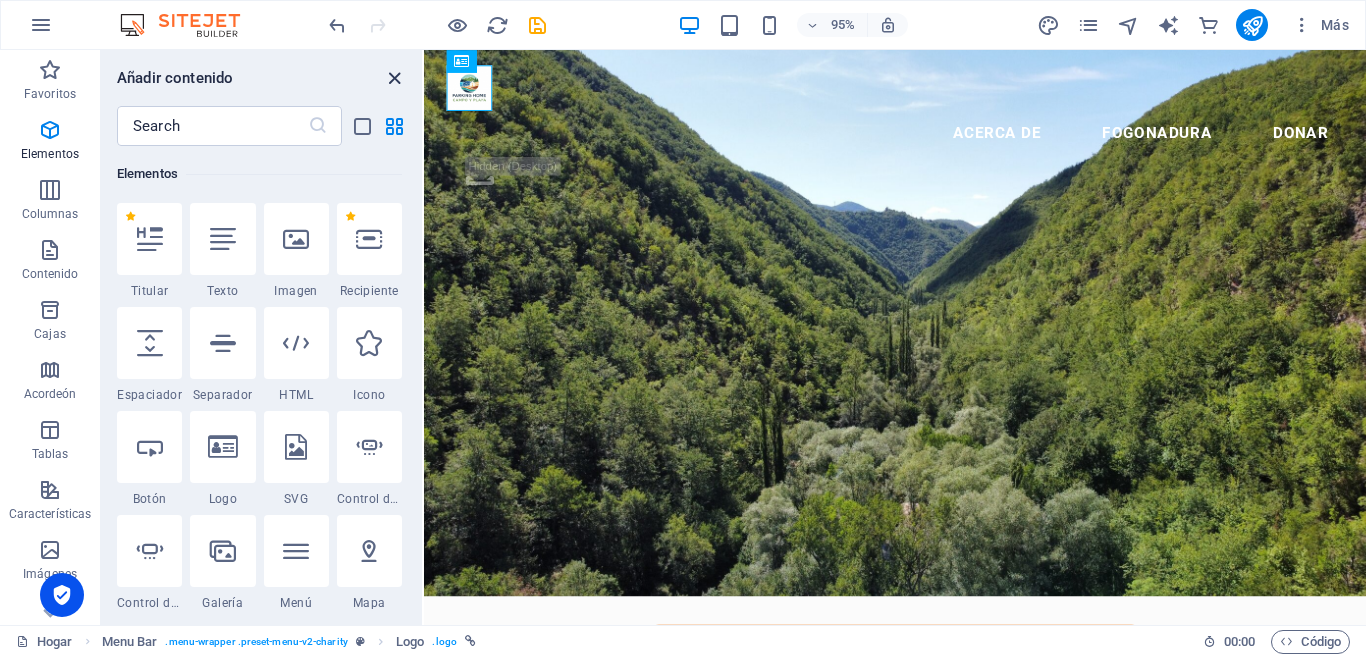 click at bounding box center (394, 78) 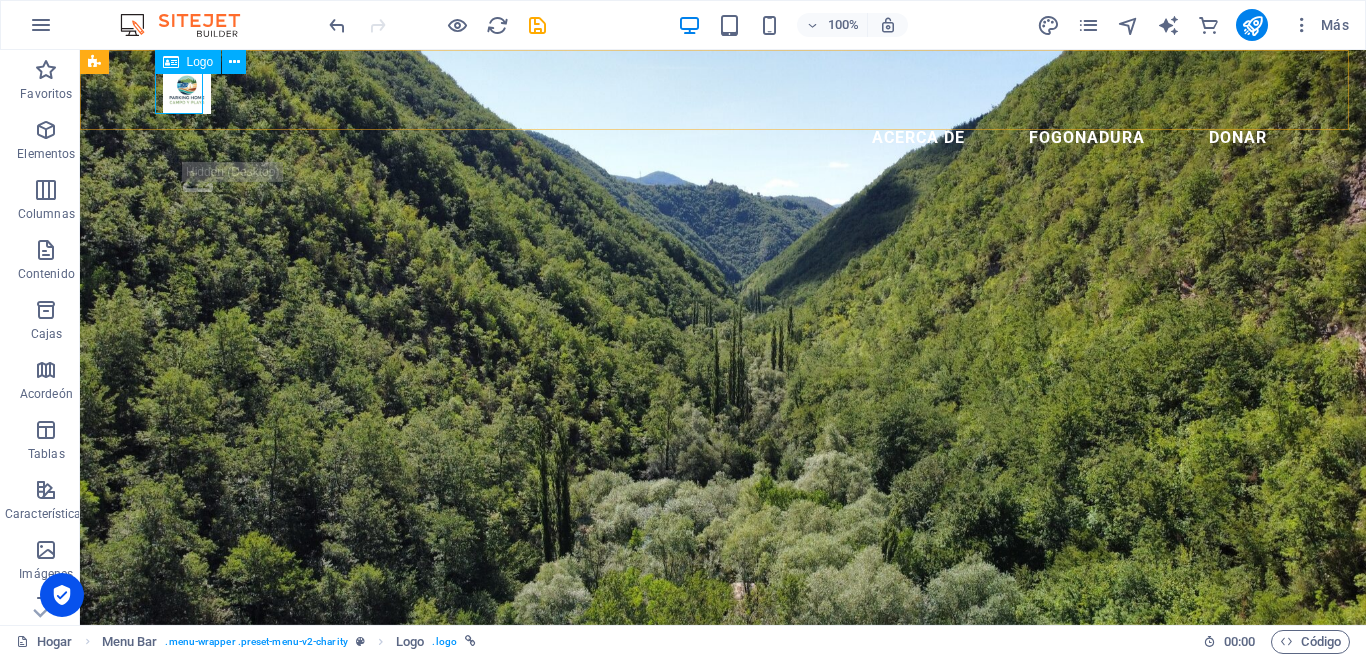 click at bounding box center [723, 90] 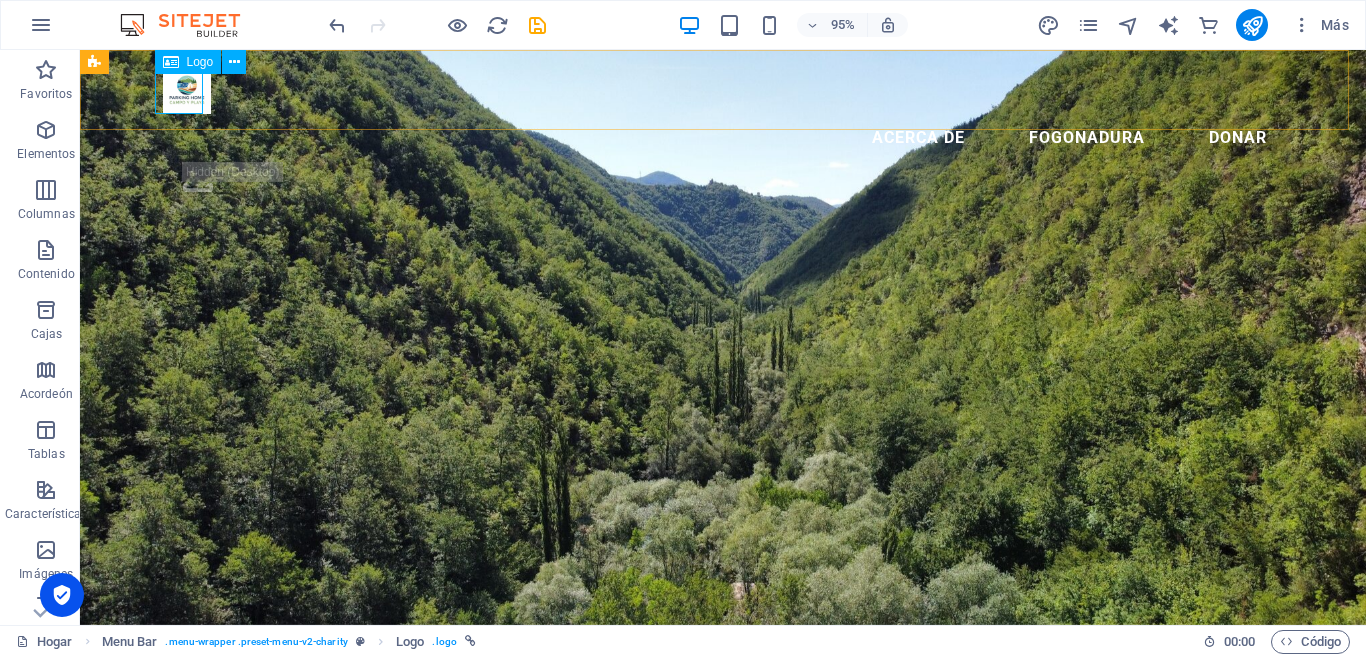 click at bounding box center (723, 90) 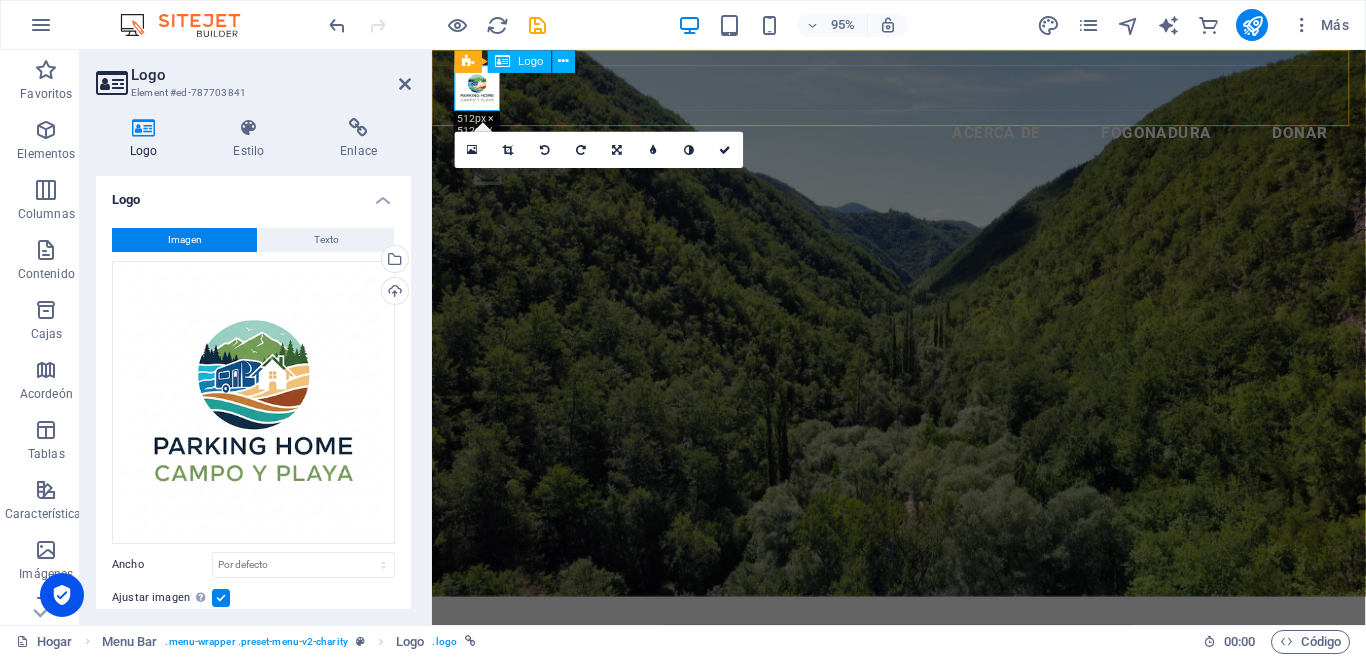 click at bounding box center (923, 90) 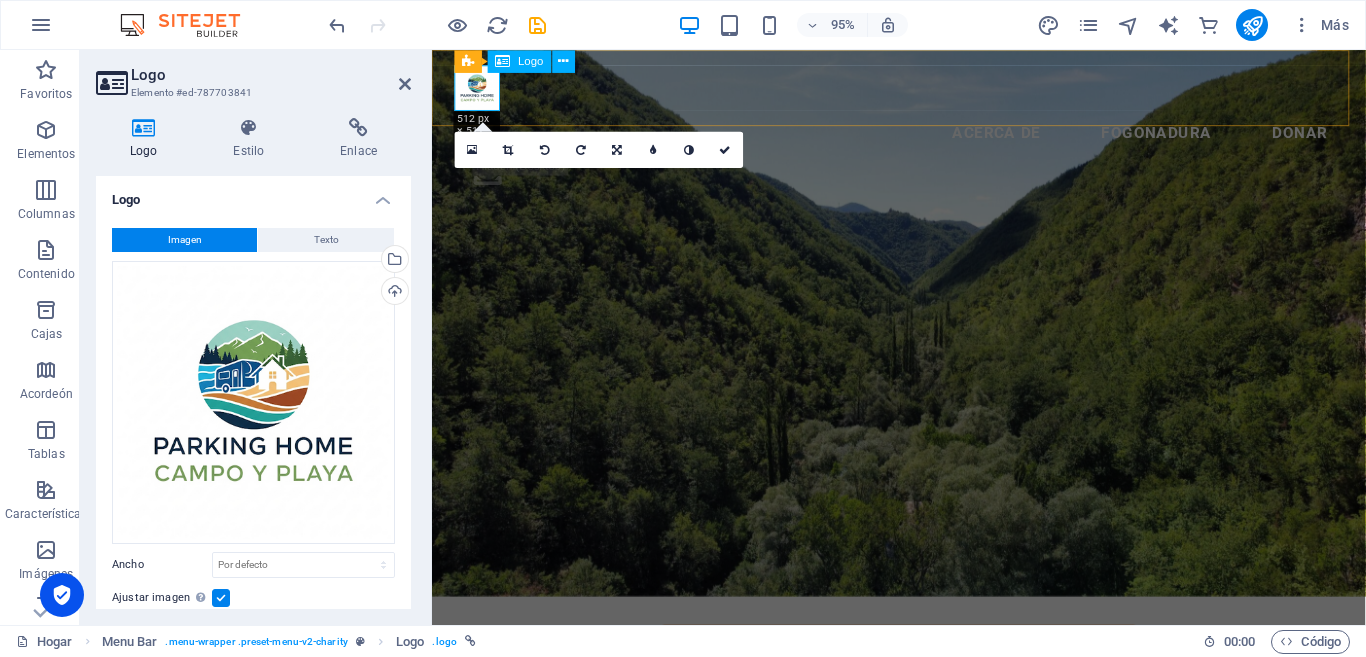 click at bounding box center (923, 90) 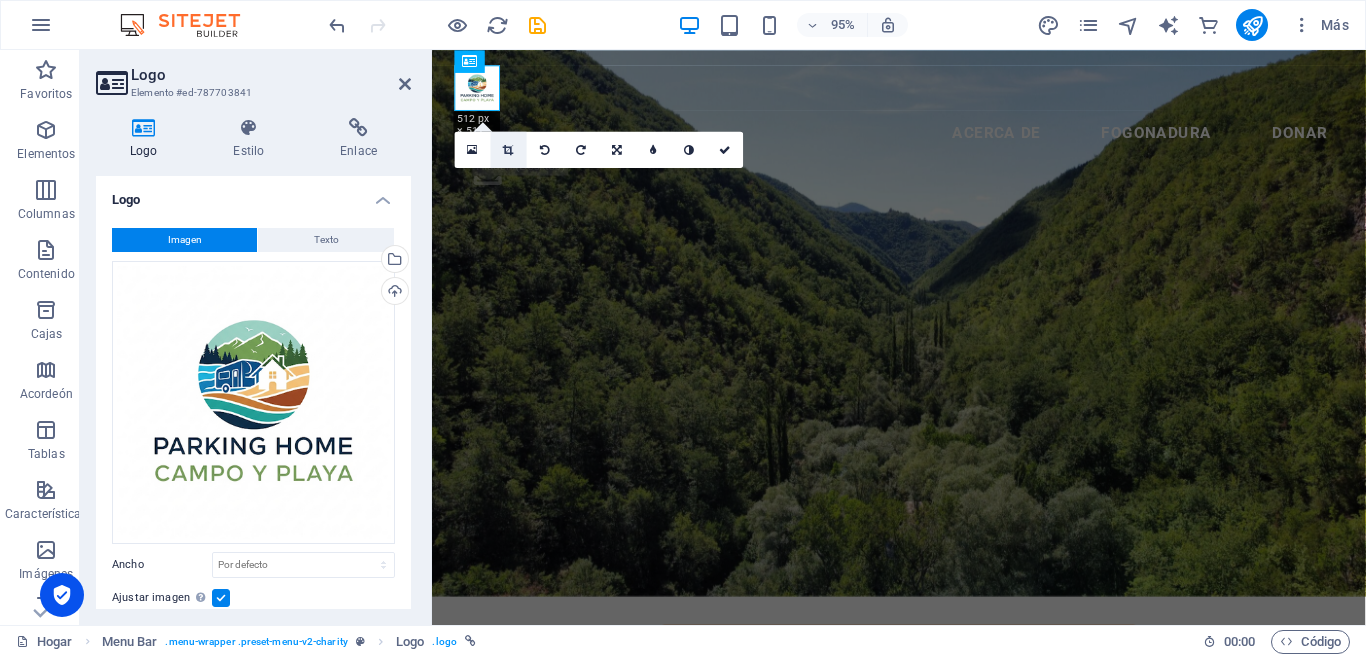 click at bounding box center [509, 149] 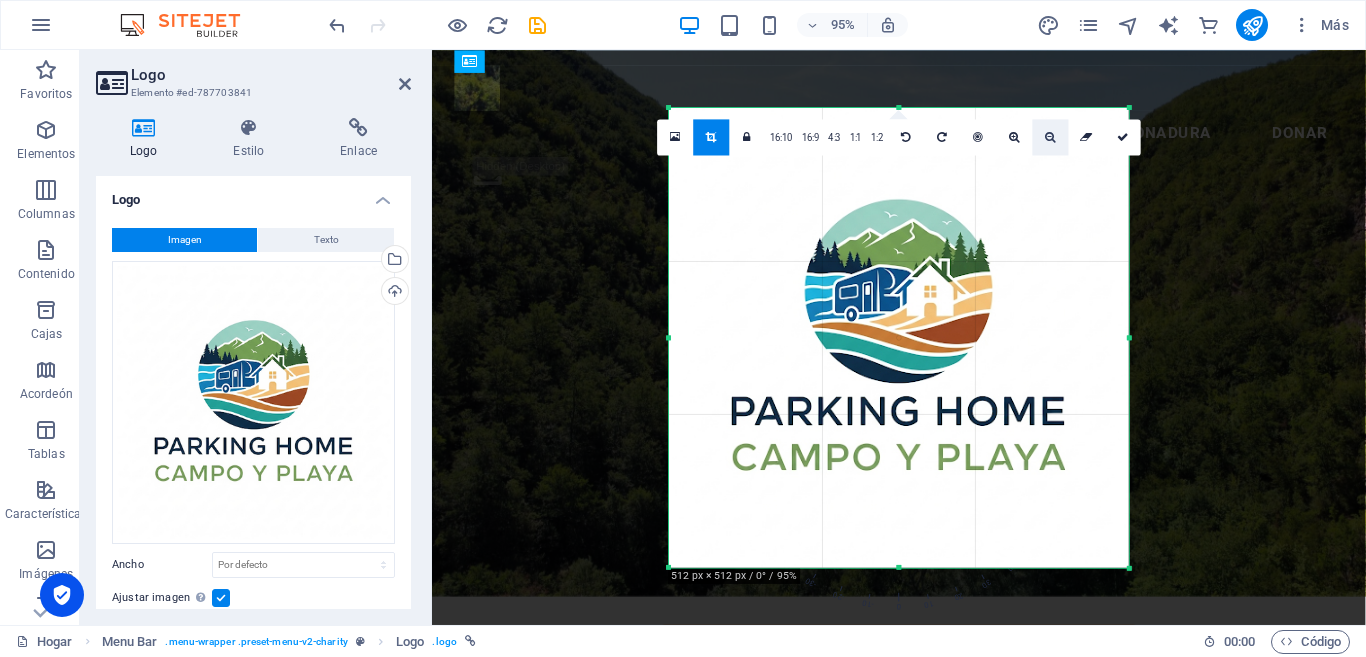 click at bounding box center [1050, 136] 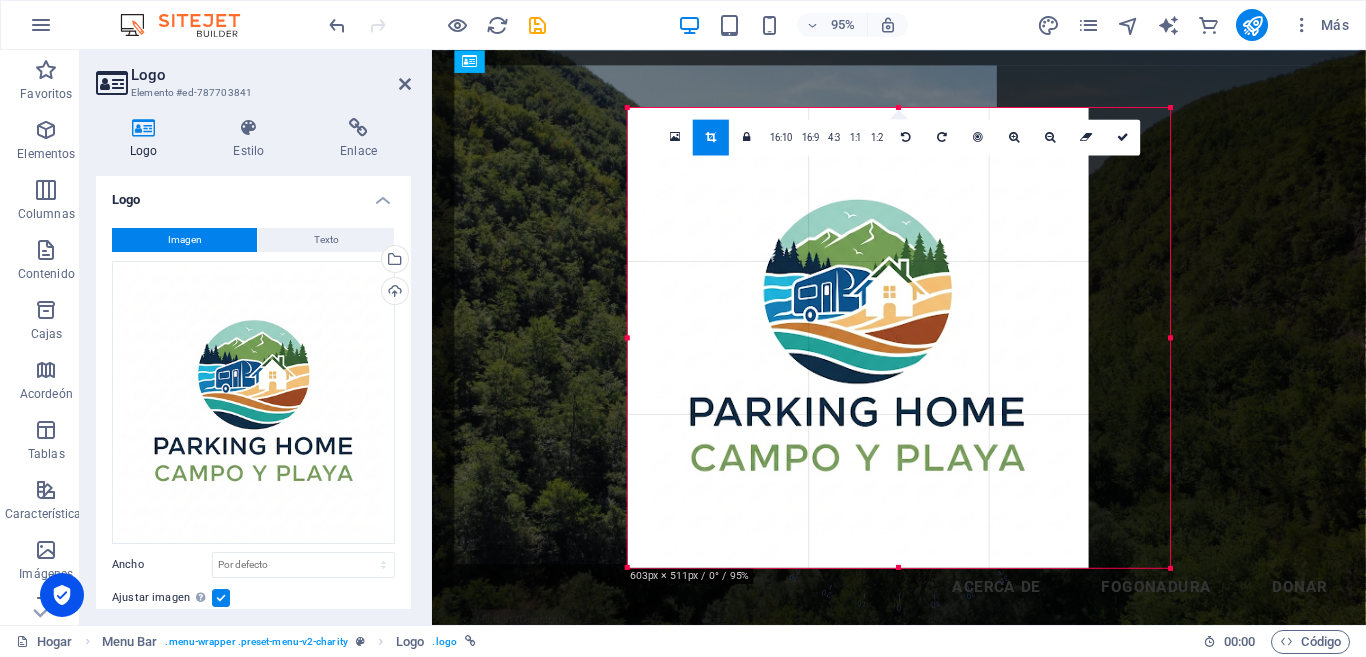 drag, startPoint x: 1127, startPoint y: 107, endPoint x: 1214, endPoint y: 66, distance: 96.17692 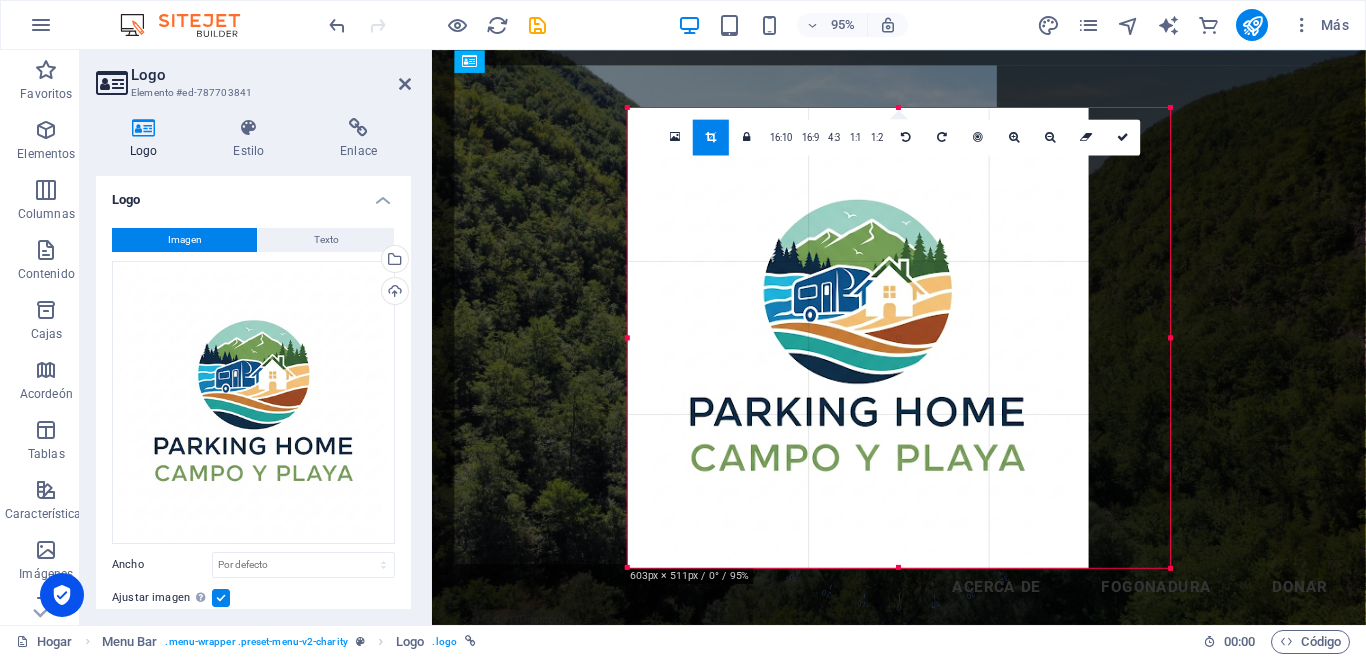 click on "Drag here to replace the existing content. Press “Ctrl” if you want to create a new element.
H1   Bandera   Banner   Recipiente   Barra de menú   Menú   Logo   H2   Botón   Icon   Espaciador   Texto 180 170 160 150 140 130 120 110 100 90 80 70 60 50 40 30 20 10 0 -10 -20 -30 -40 -50 -60 -70 -80 -90 -100 -110 -120 -130 -140 -150 -160 -170 603px × 511px / 0° / 95% 16:10 16:9 4:3 1:1 1:2 0" at bounding box center [899, 337] 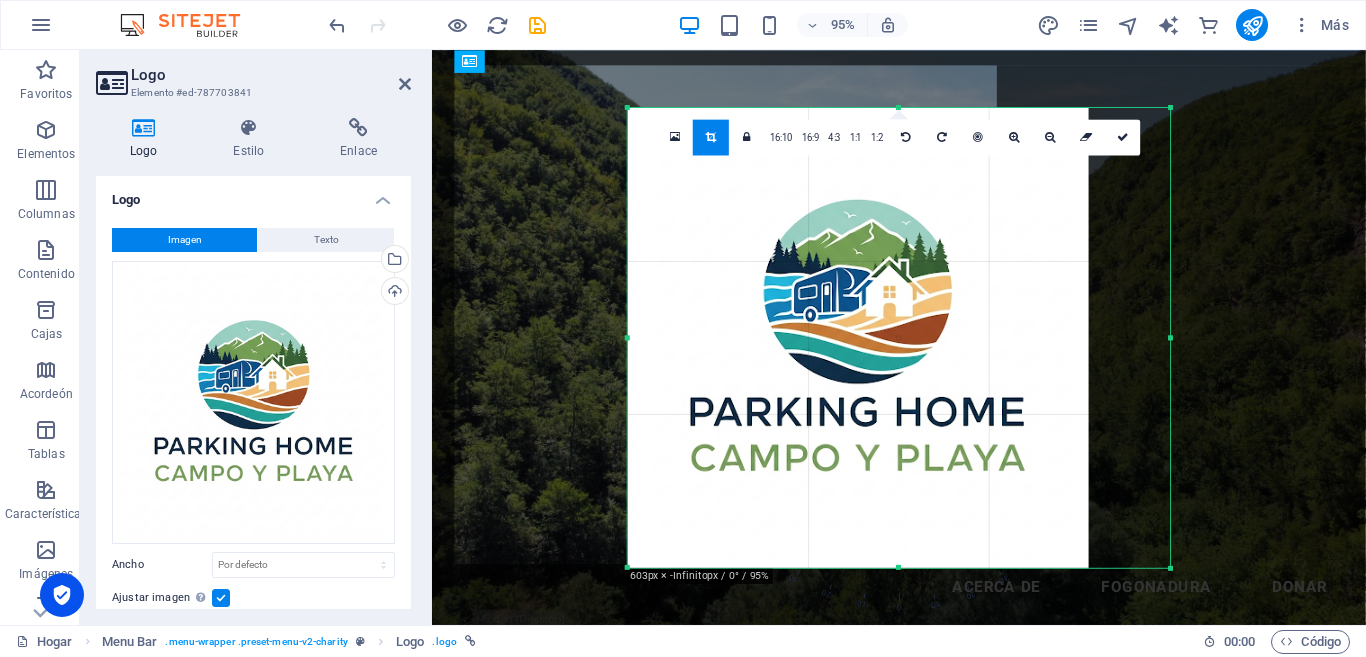 click on "Arrastre aquí para reemplazar el contenido existente. Presione "Ctrl" para crear un nuevo elemento." at bounding box center (899, 337) 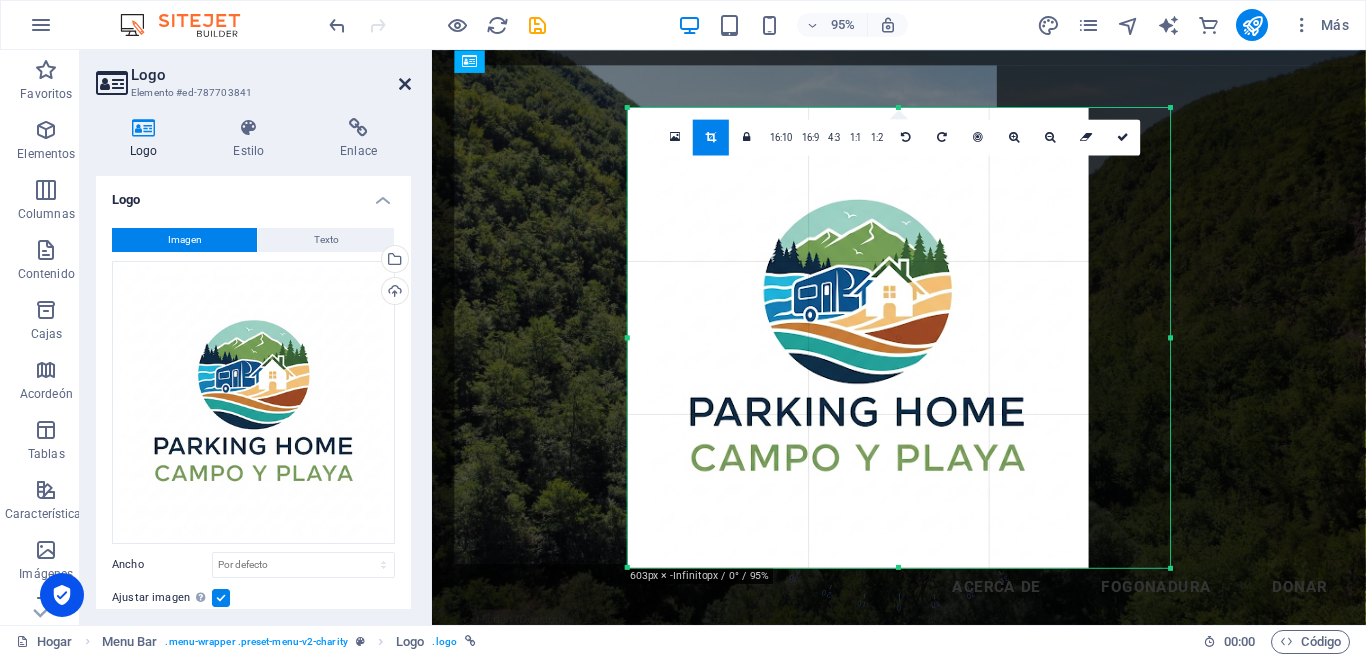 click at bounding box center (405, 84) 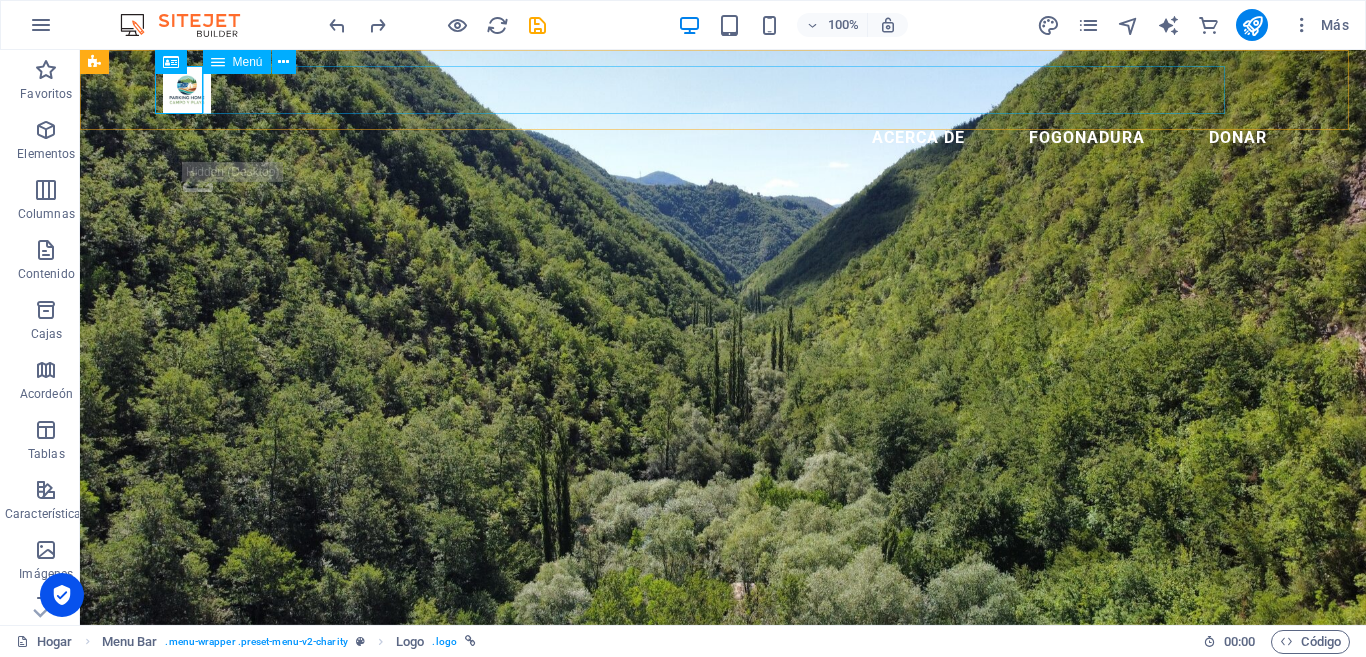 click on "Acerca de Fogonadura Donar" at bounding box center [723, 138] 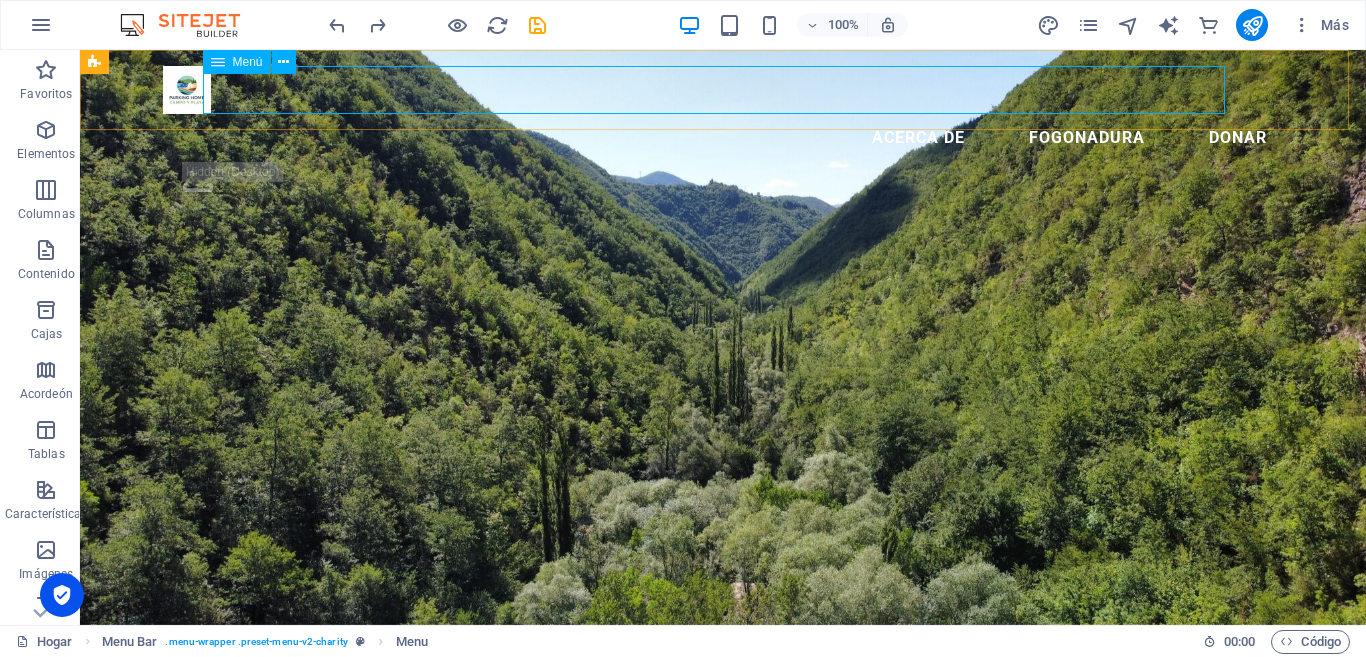 click on "Menú" at bounding box center (248, 62) 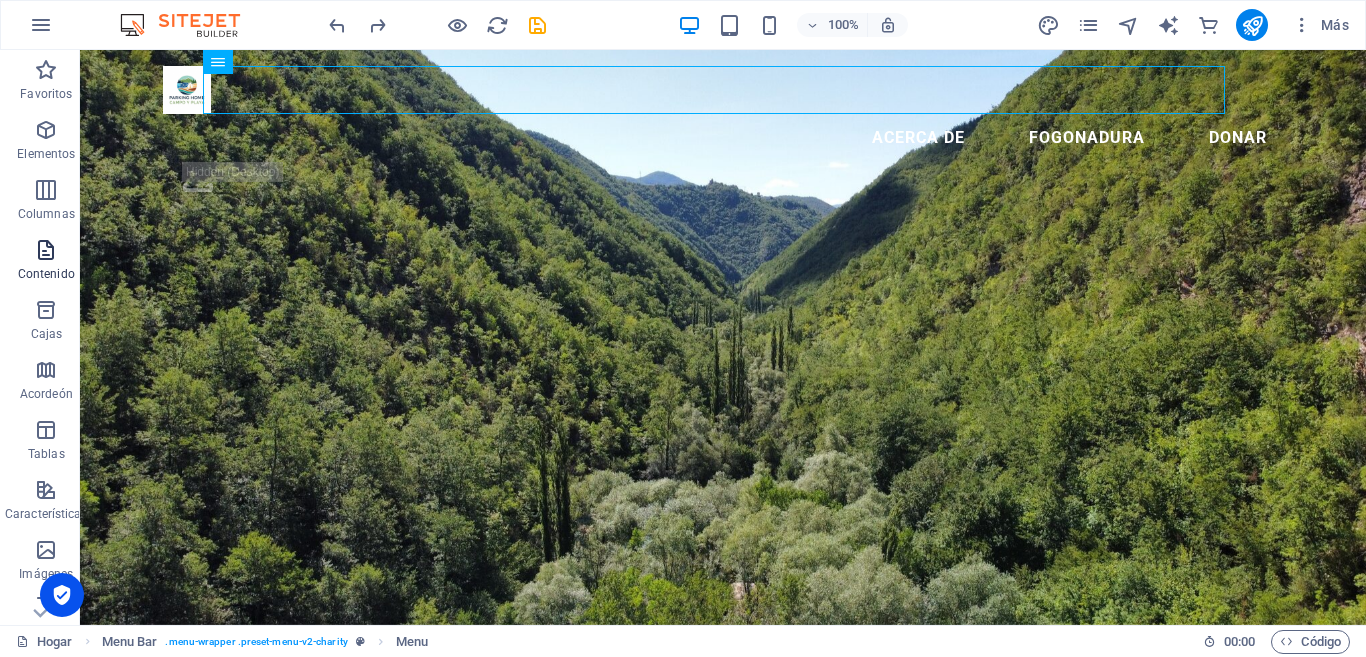 click at bounding box center (46, 250) 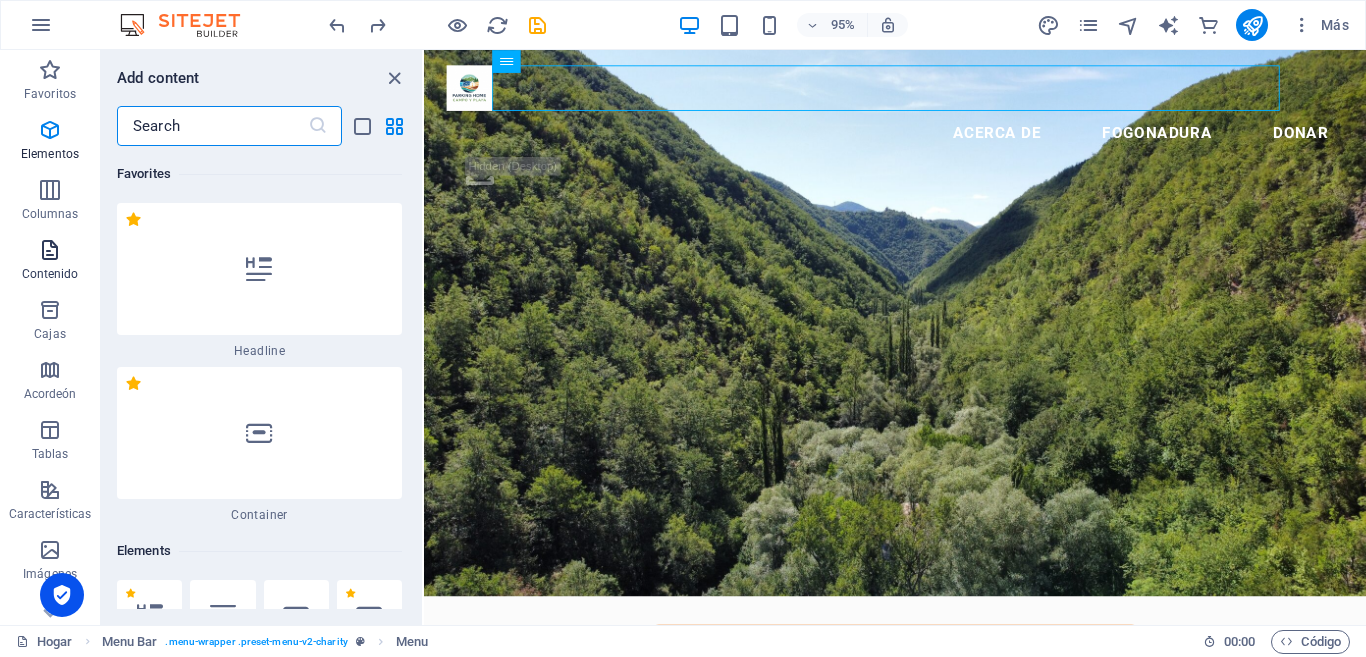 scroll, scrollTop: 6786, scrollLeft: 0, axis: vertical 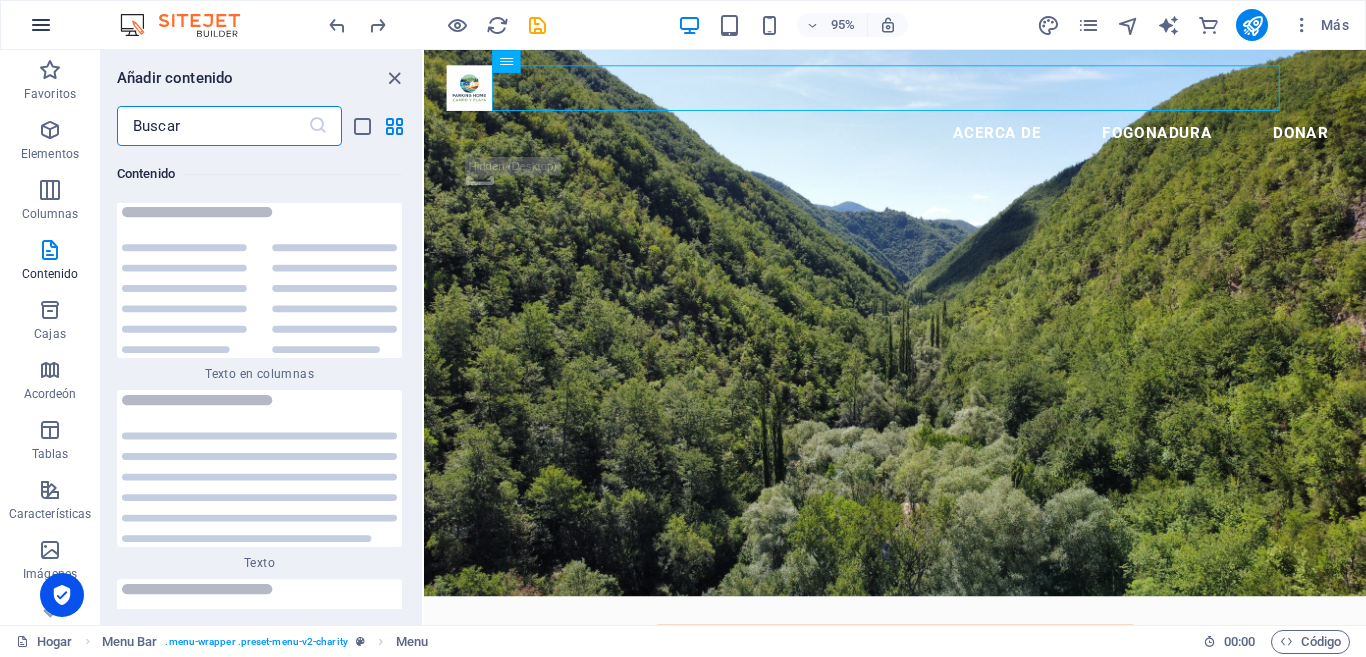 click at bounding box center [41, 25] 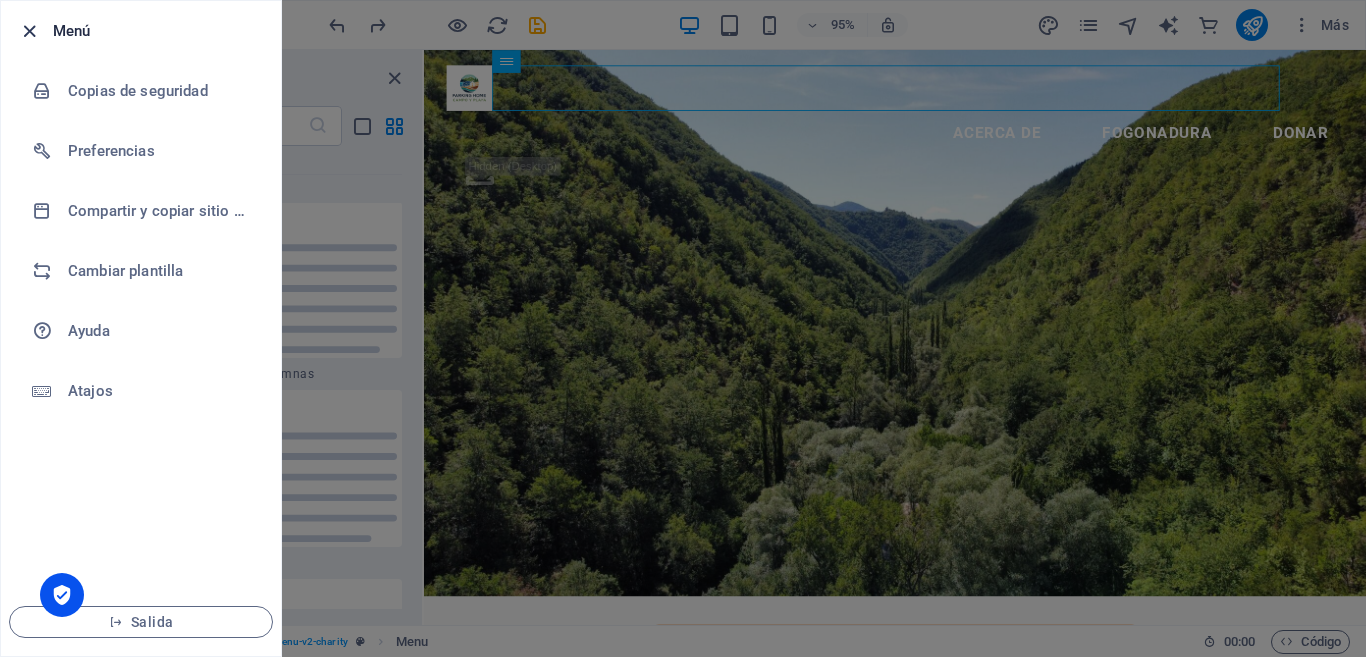 click at bounding box center [29, 31] 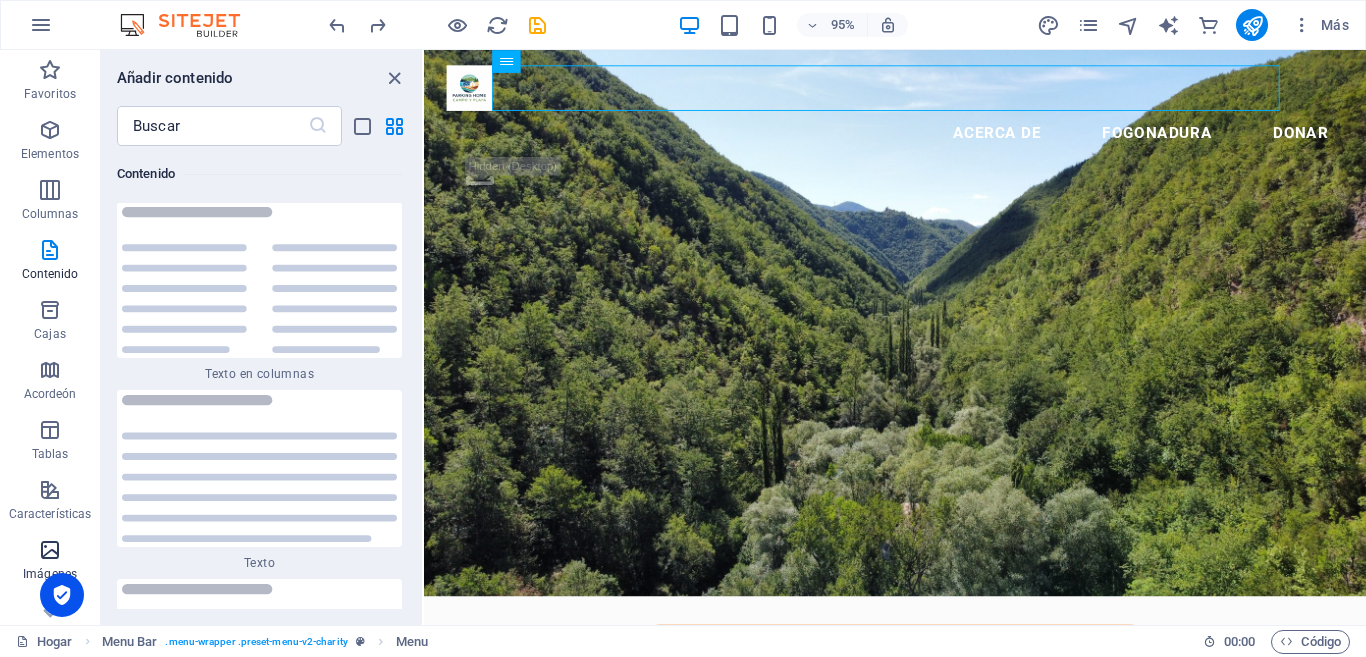 click at bounding box center (50, 550) 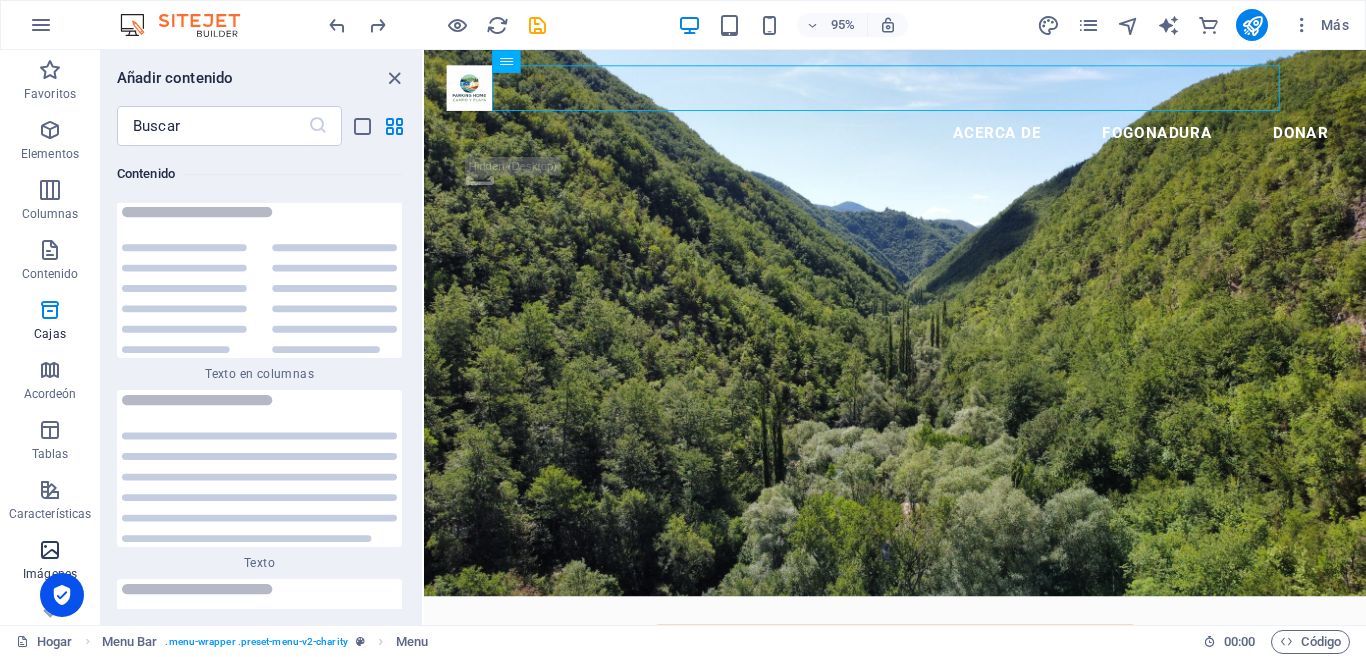 scroll, scrollTop: 19890, scrollLeft: 0, axis: vertical 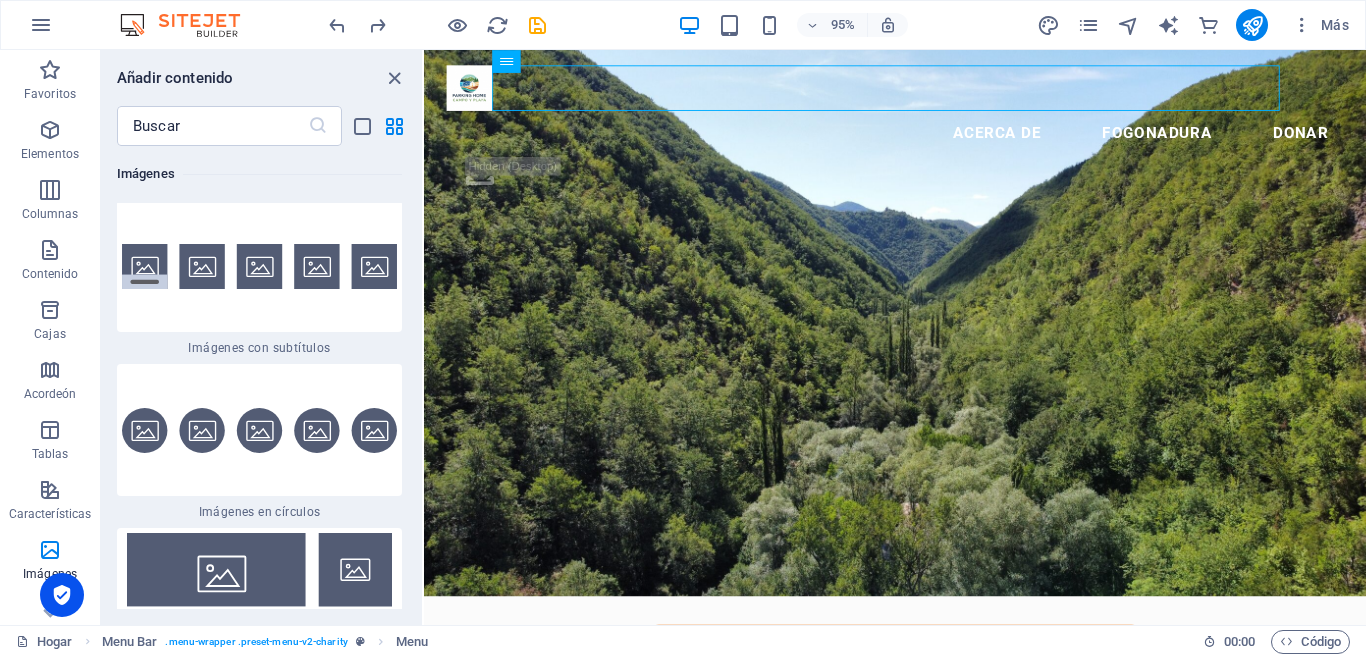 click at bounding box center (259, 266) 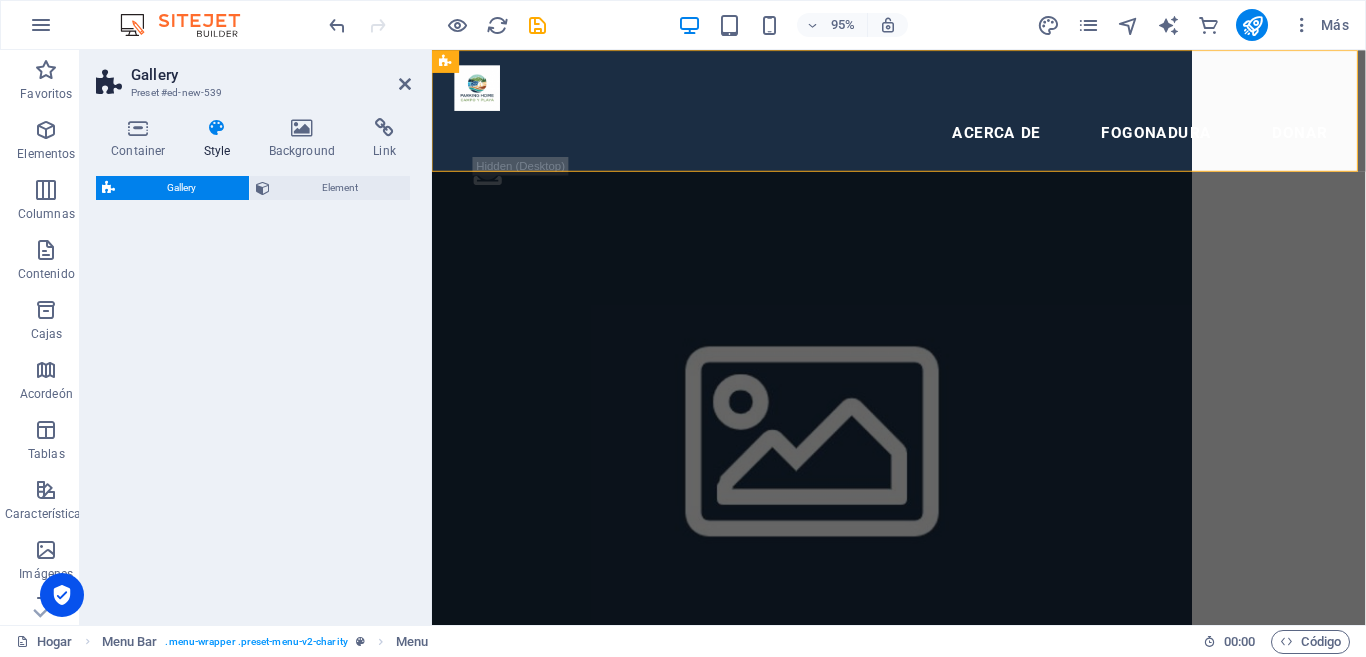 select on "rem" 